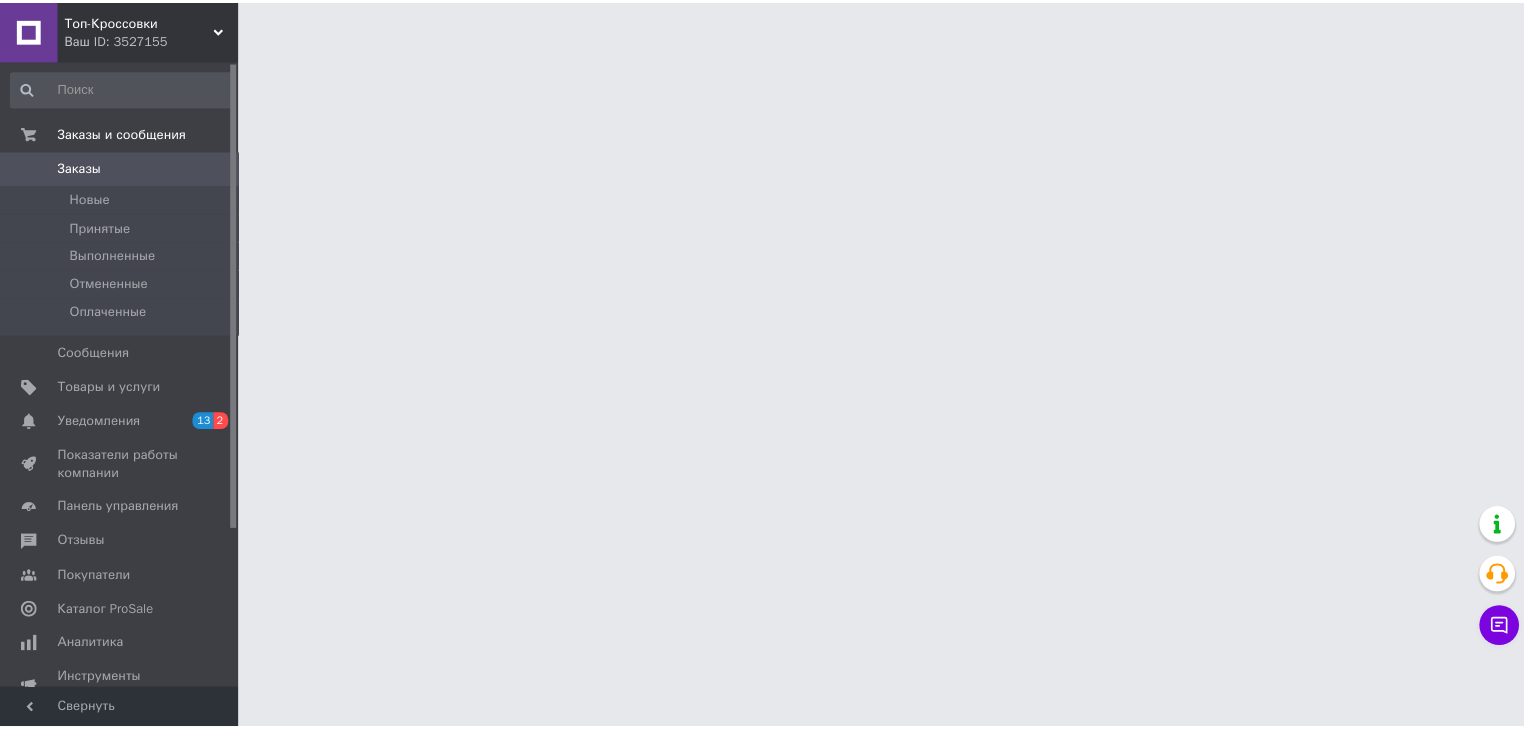 scroll, scrollTop: 0, scrollLeft: 0, axis: both 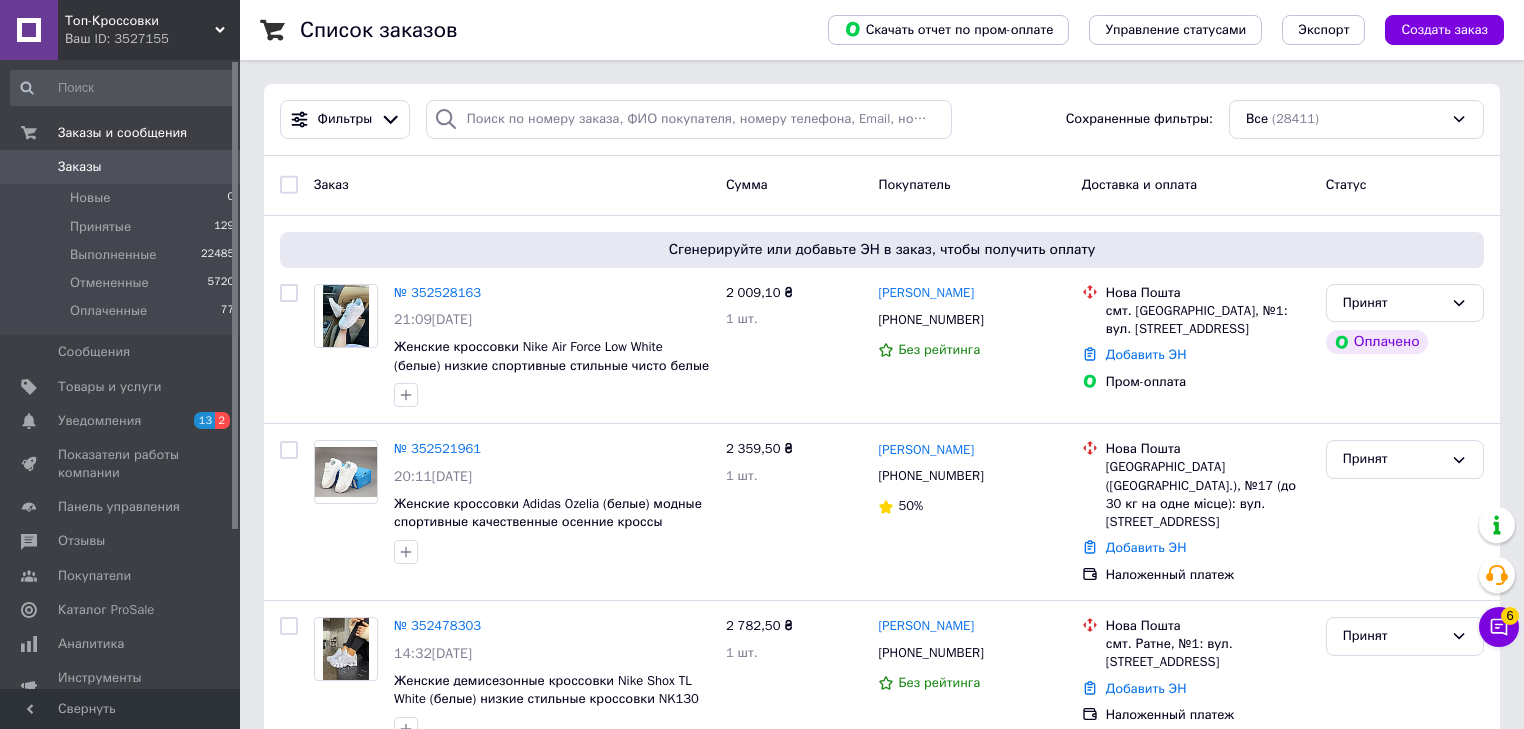click on "Топ-Кроссовки" at bounding box center (140, 21) 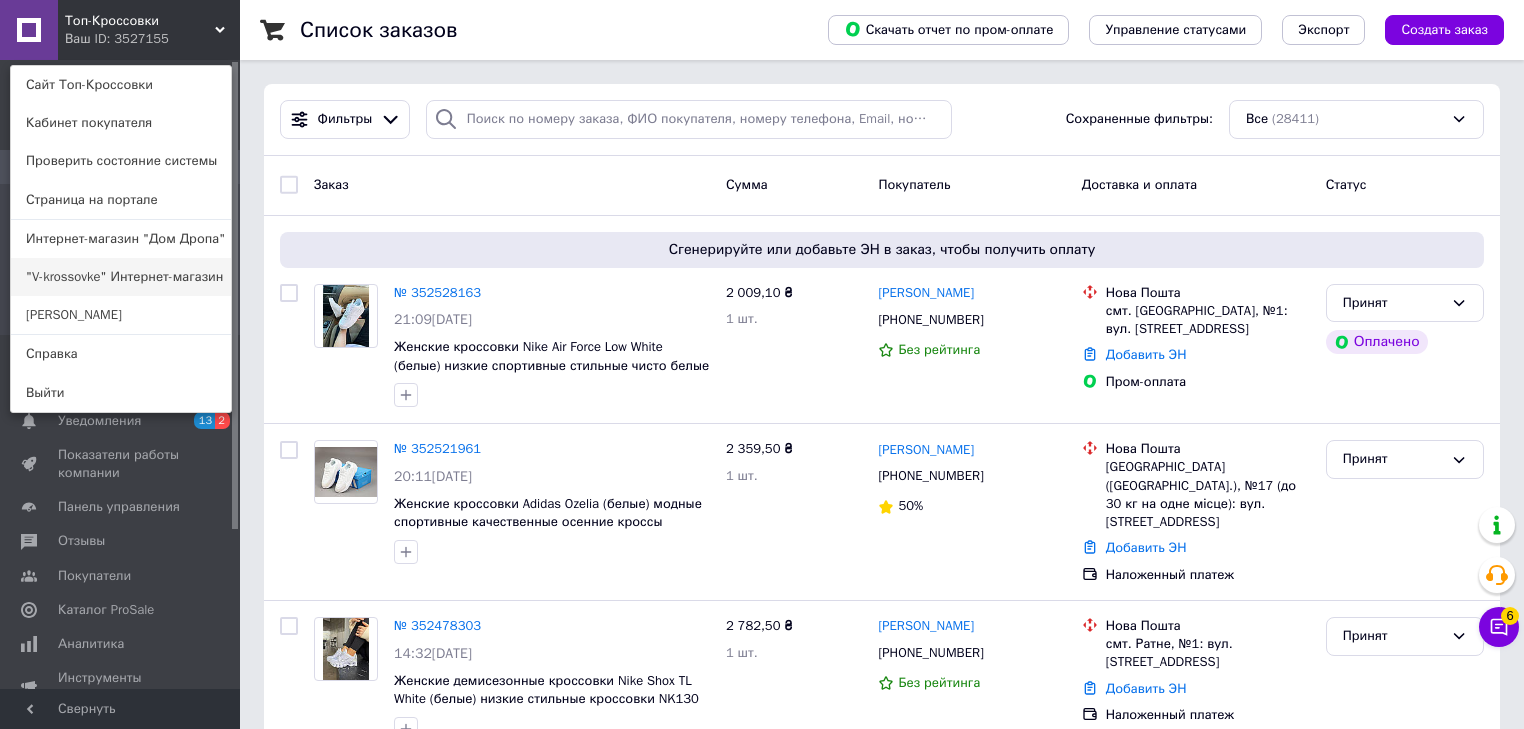click on ""V-krossovke" Интернет-магазин" at bounding box center [121, 277] 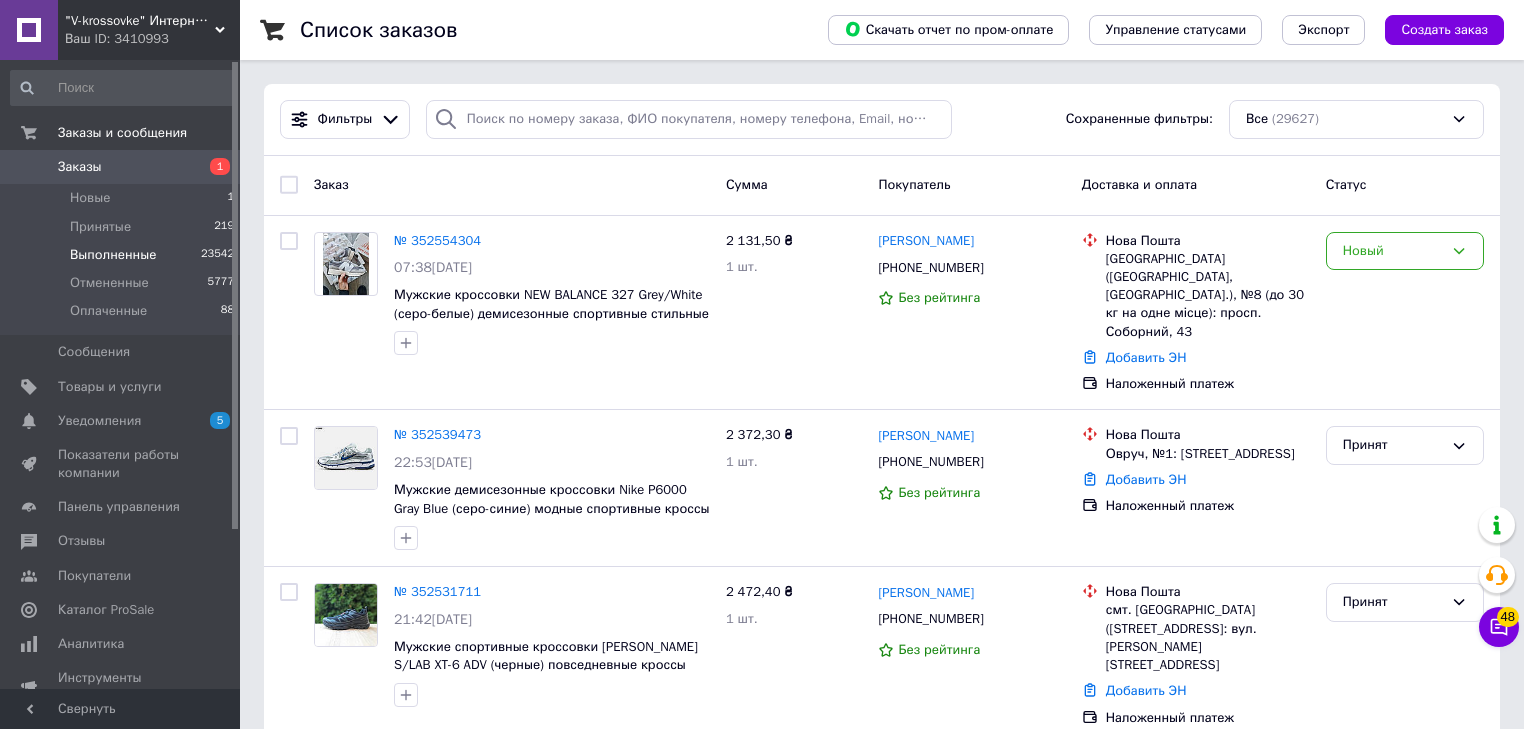 scroll, scrollTop: 1075, scrollLeft: 0, axis: vertical 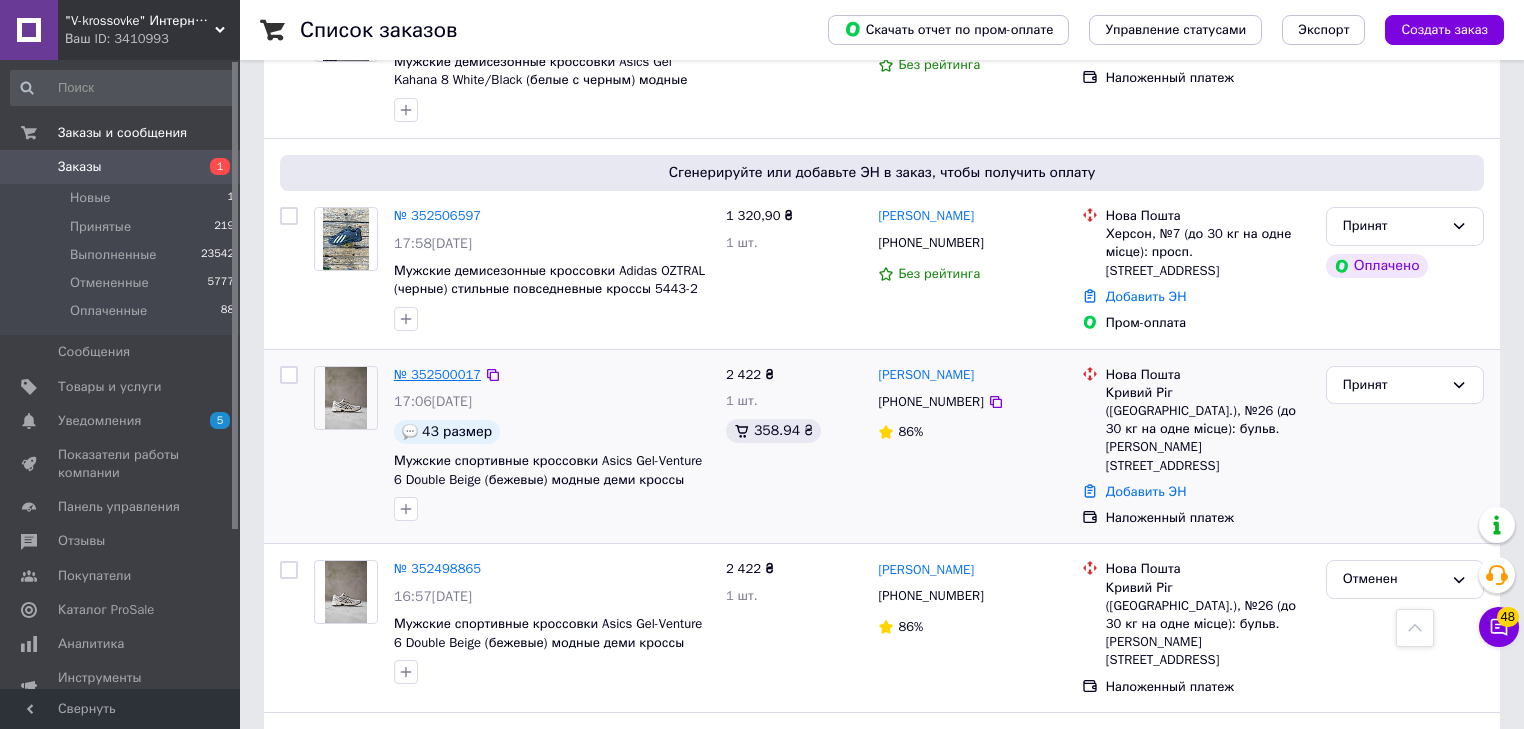 click on "№ 352500017" at bounding box center (437, 374) 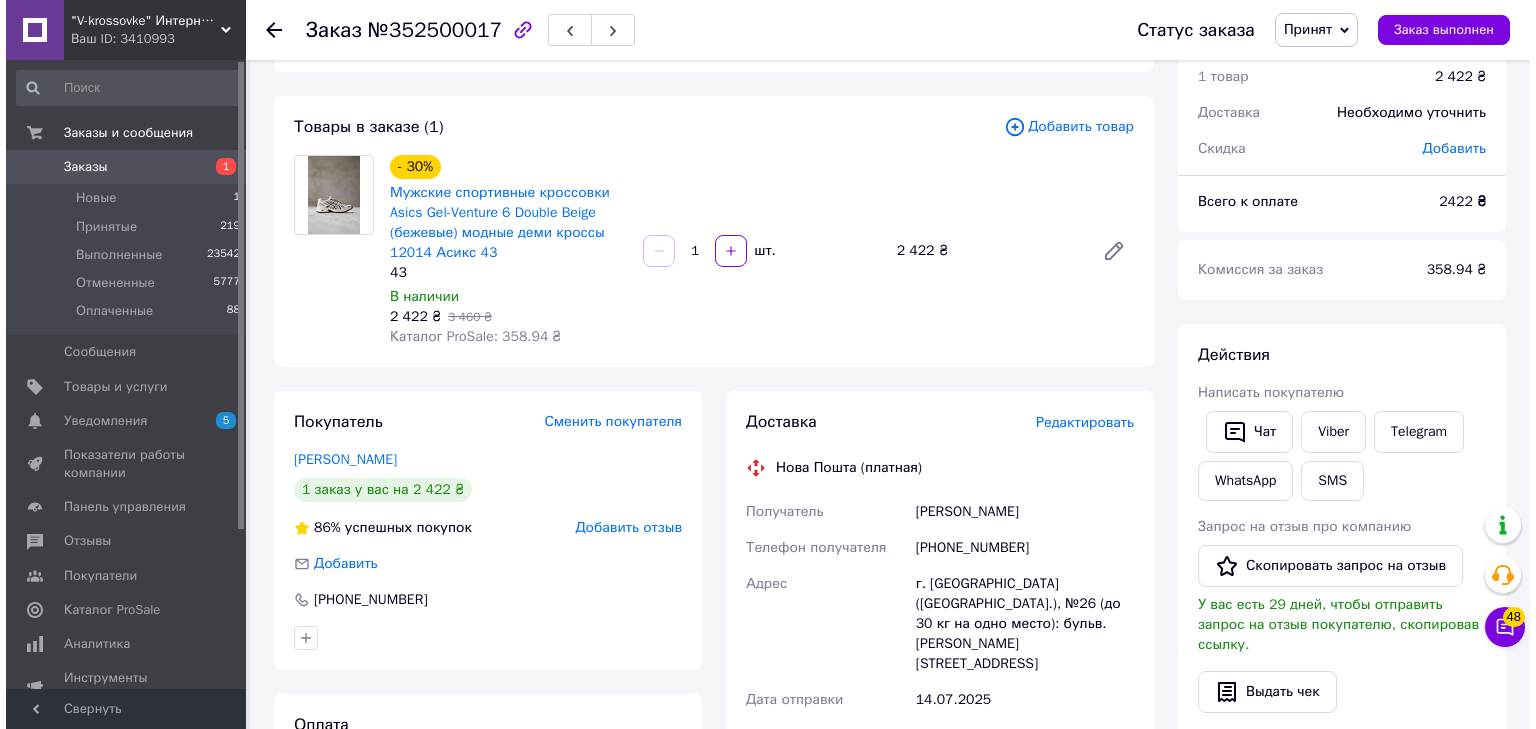 scroll, scrollTop: 80, scrollLeft: 0, axis: vertical 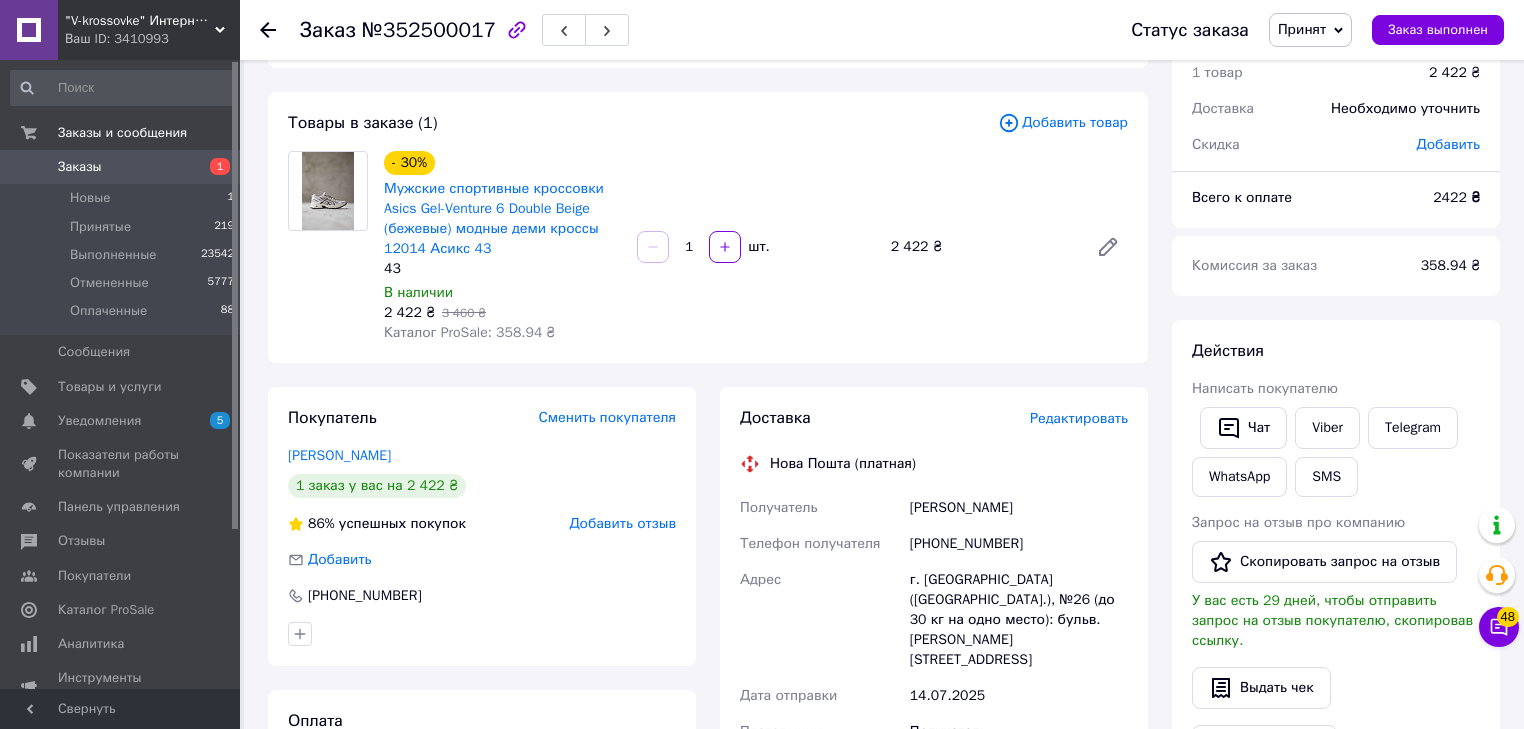 click on "Добавить отзыв" at bounding box center (622, 523) 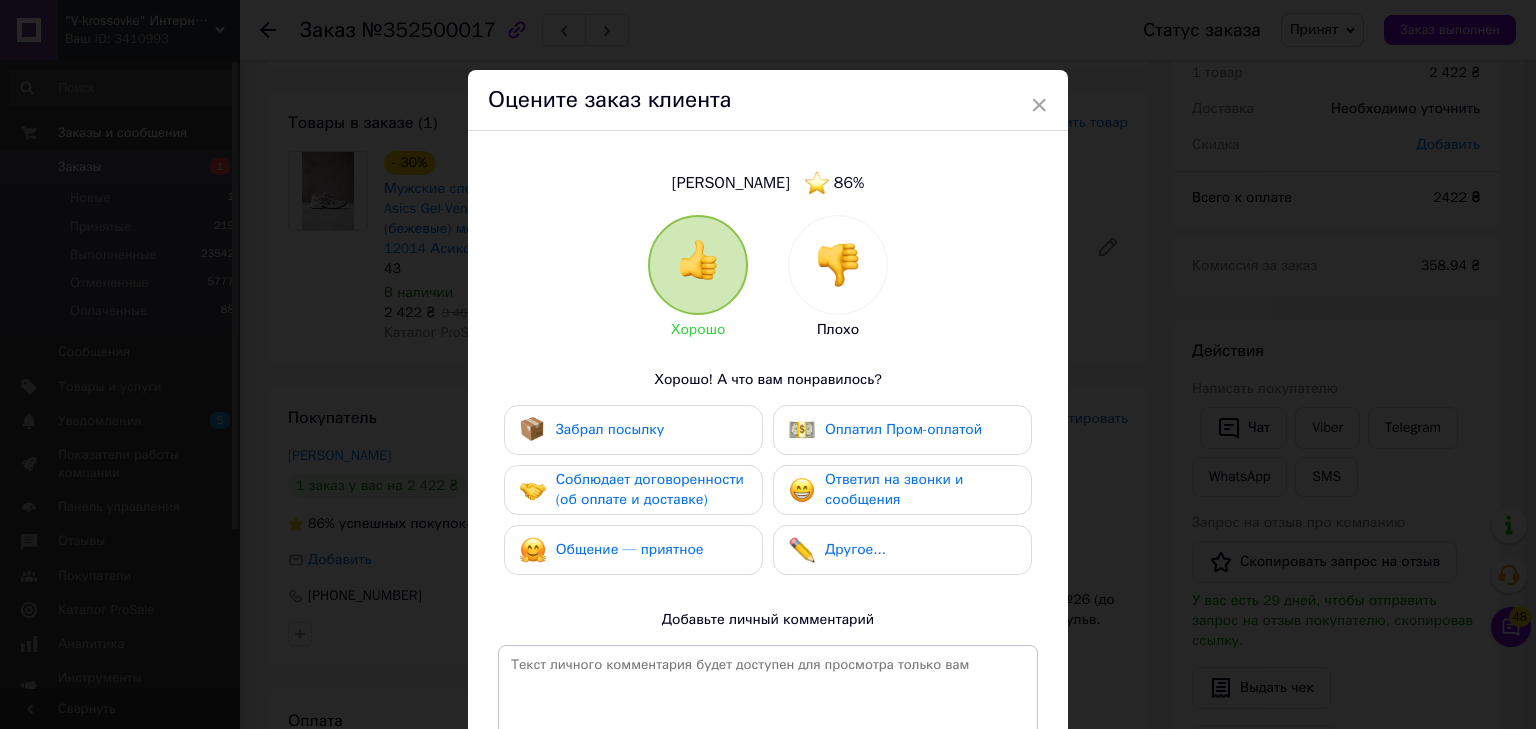 click on "Хорошо Плохо Хорошо! А что вам понравилось? Забрал посылку Оплатил Пром-оплатой Соблюдает договоренности (об оплате и доставке) Ответил на звонки и сообщения Общение — приятное Другое... Добавьте личный комментарий 0   из   500" at bounding box center (768, 522) 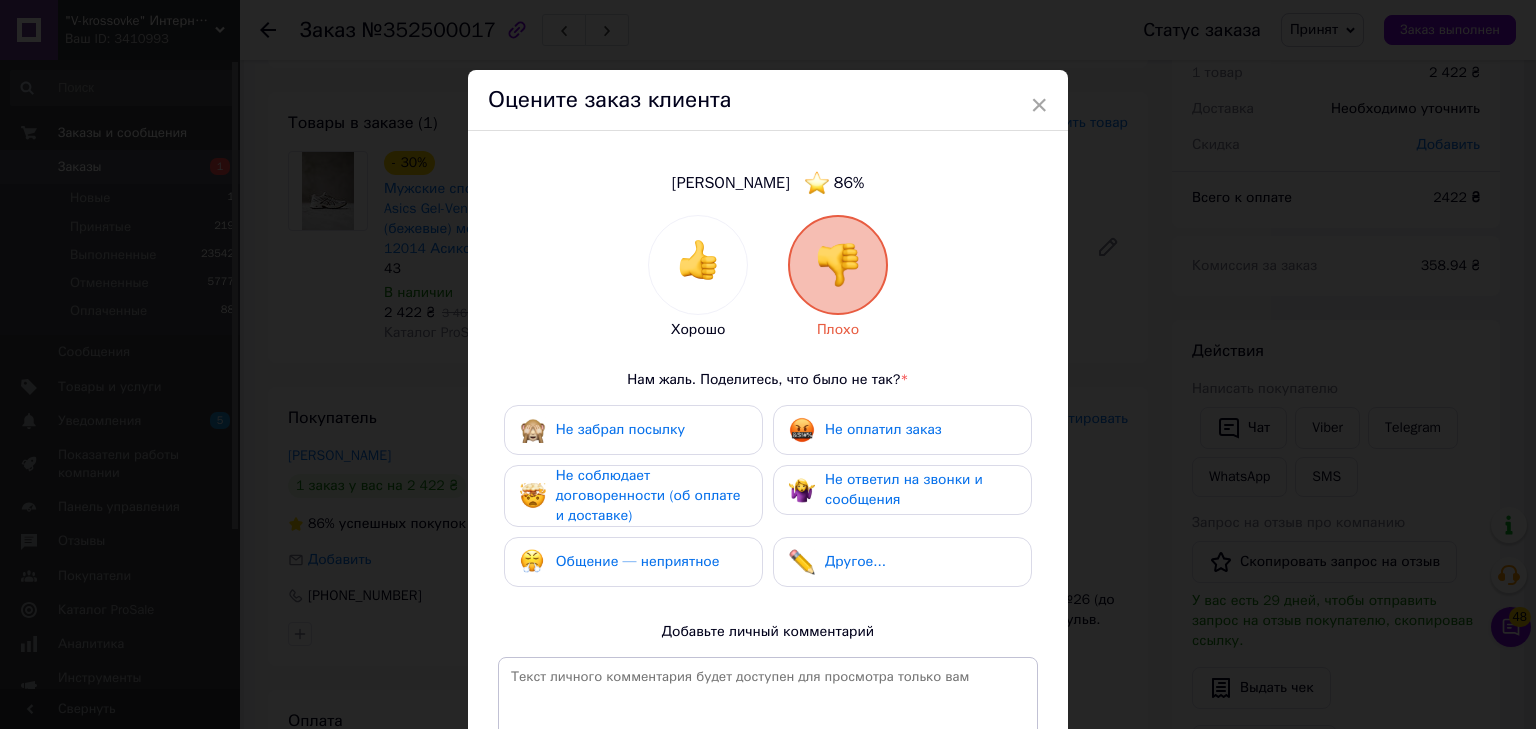 click on "Не оплатил заказ" at bounding box center (902, 430) 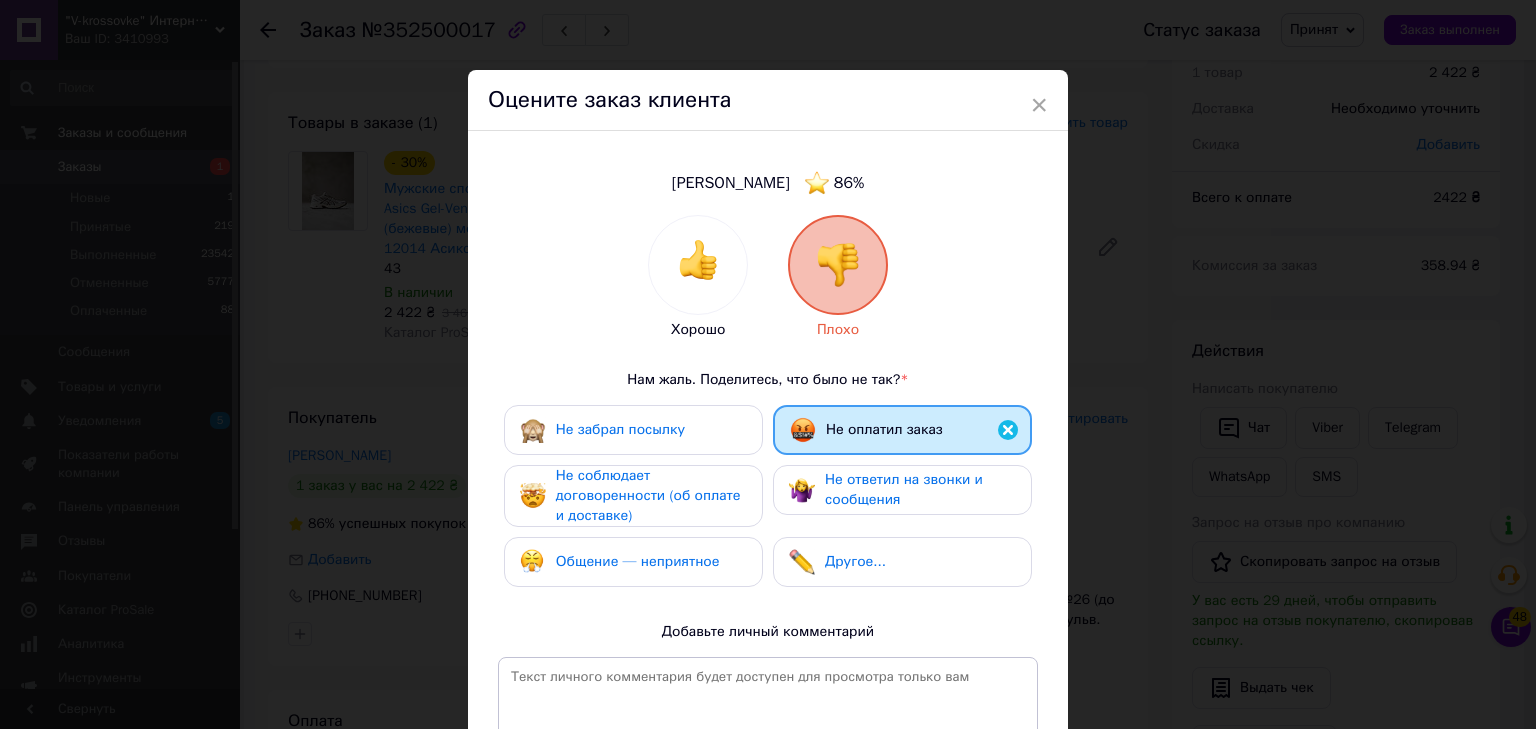 click on "Не ответил на звонки и сообщения" at bounding box center (920, 490) 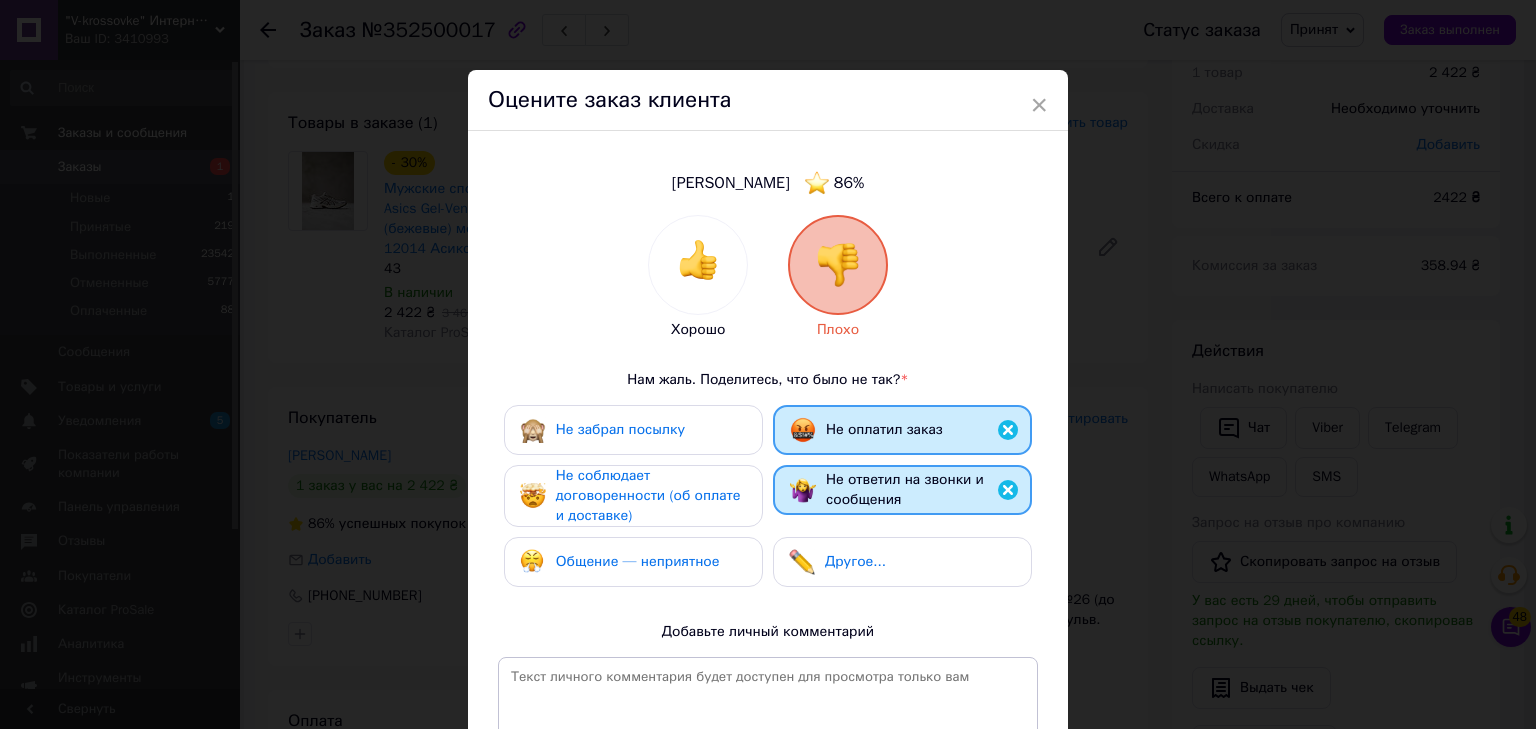 click on "Другое..." at bounding box center [855, 561] 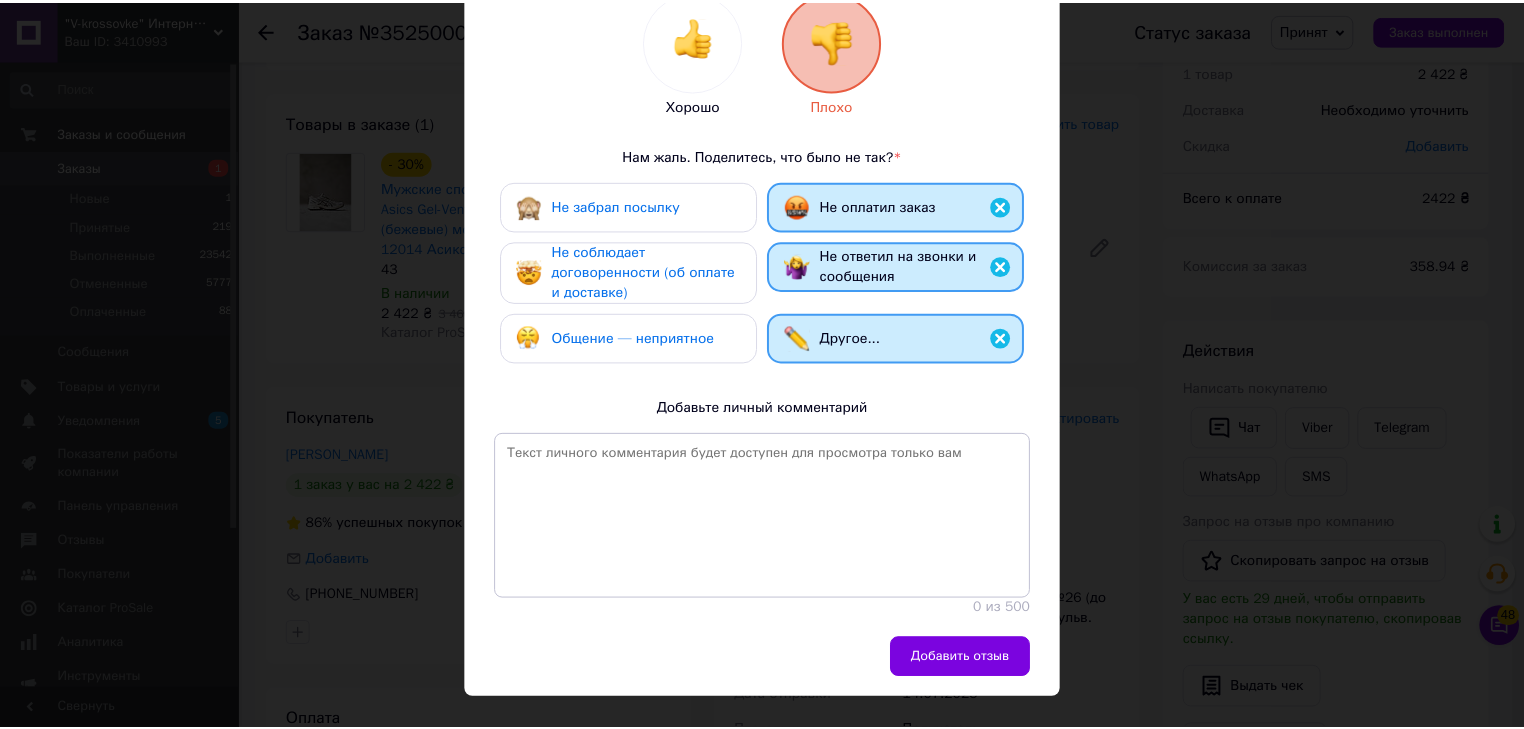 scroll, scrollTop: 261, scrollLeft: 0, axis: vertical 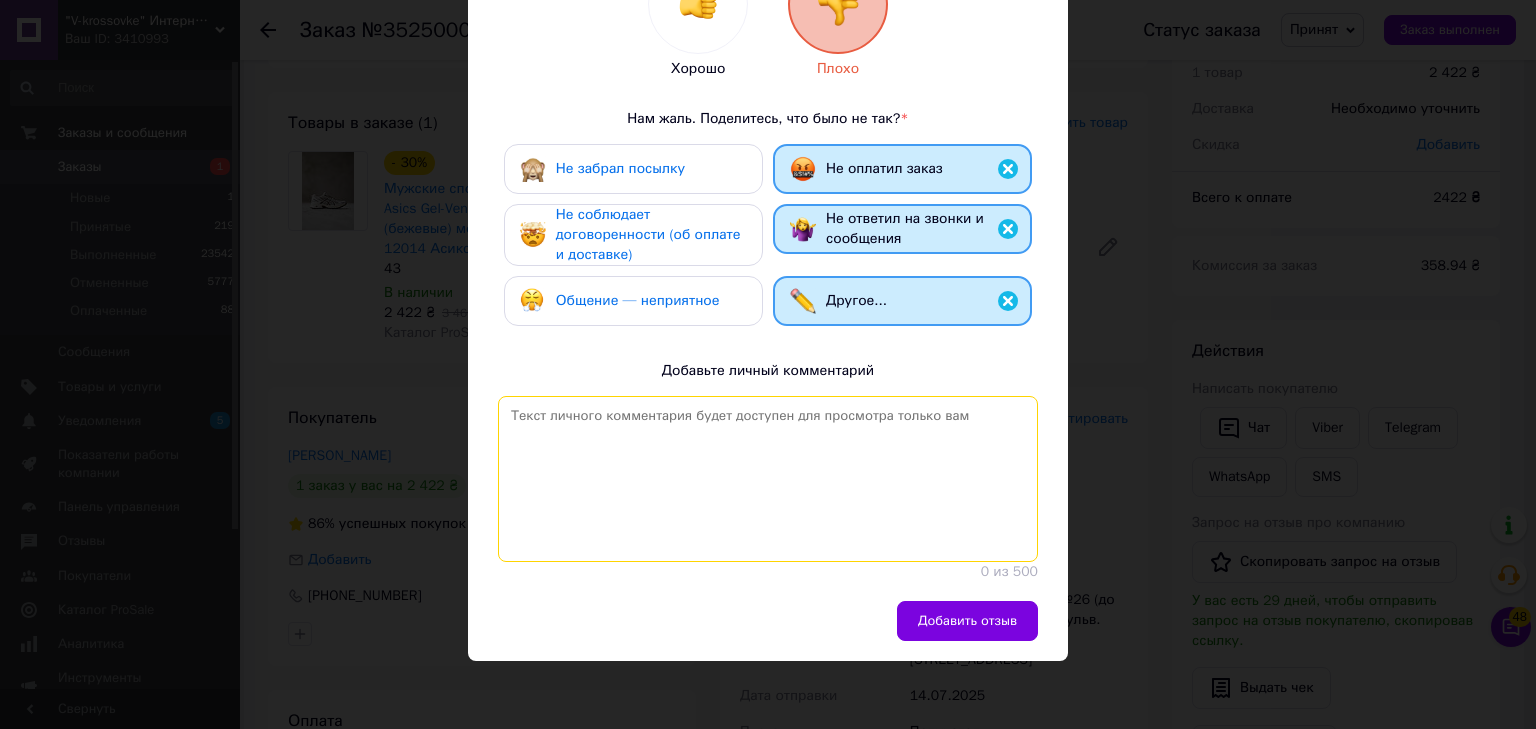 drag, startPoint x: 780, startPoint y: 485, endPoint x: 835, endPoint y: 481, distance: 55.145264 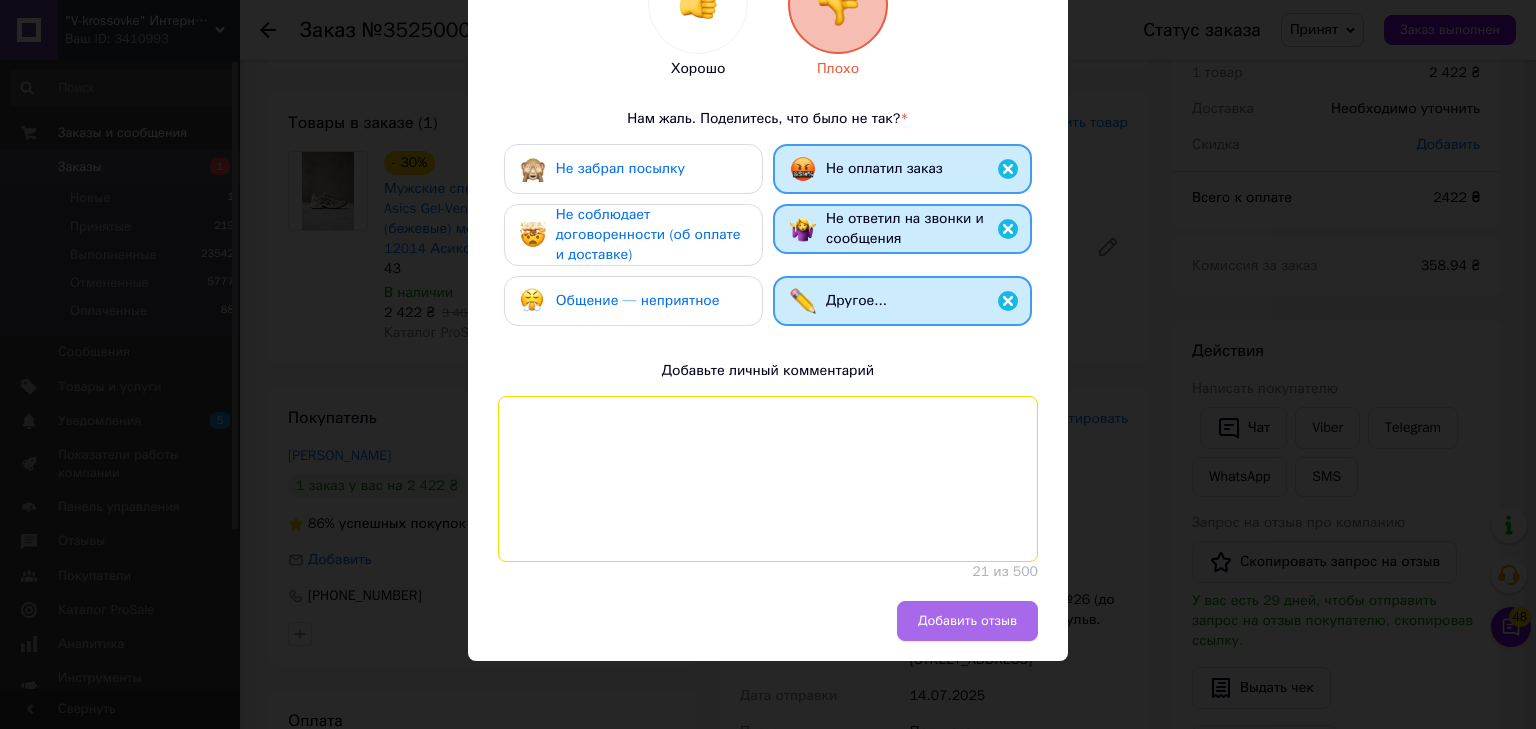 type 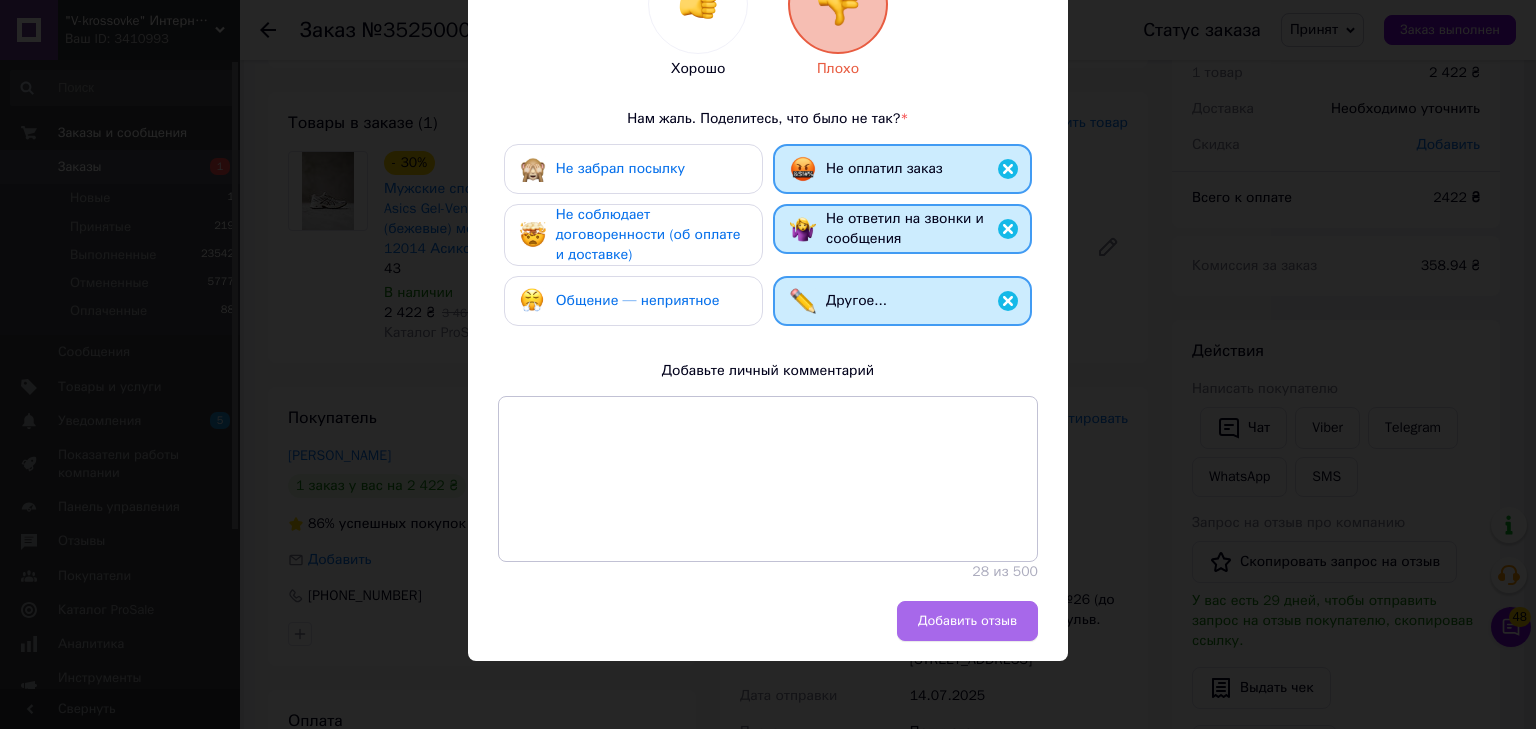 click on "Добавить отзыв" at bounding box center (967, 621) 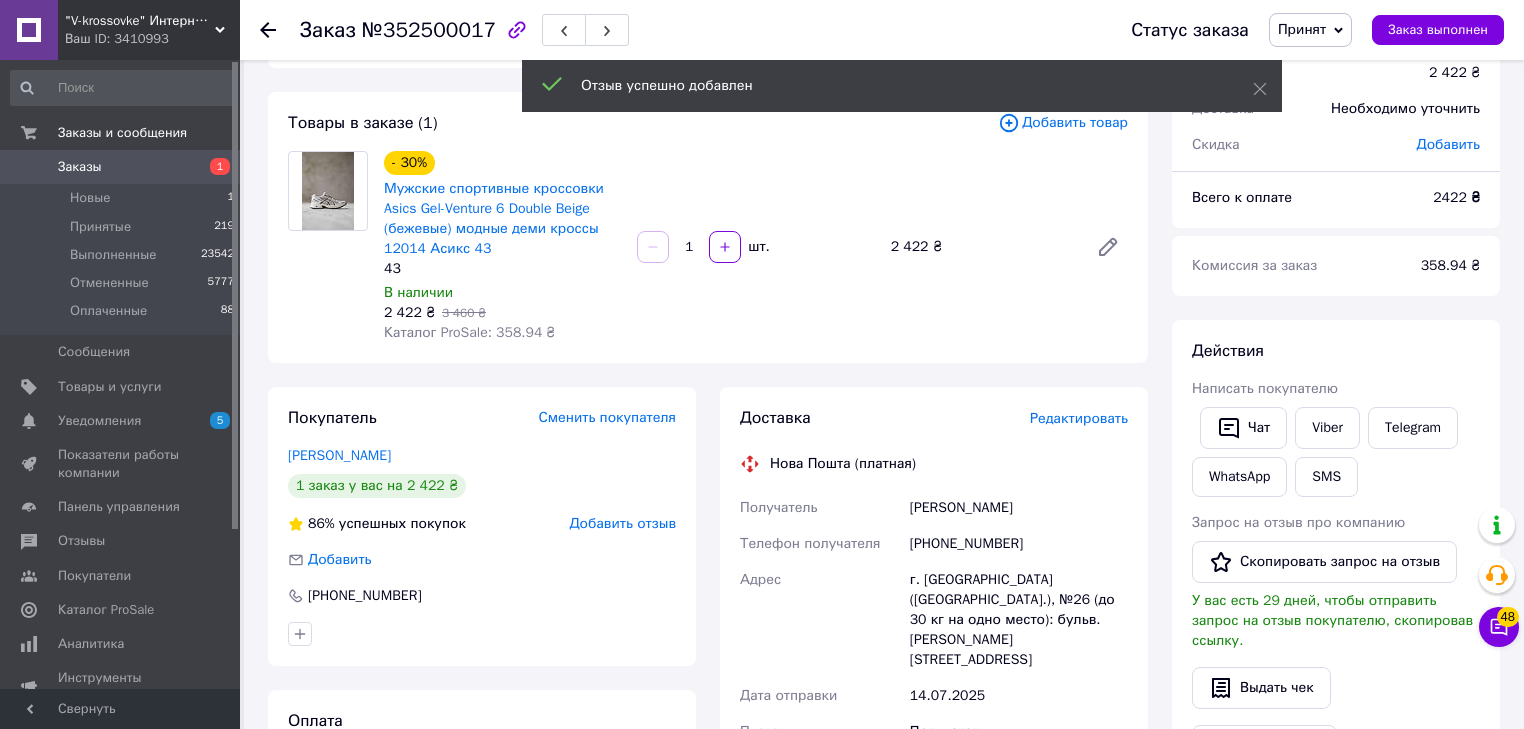 click on "Принят" at bounding box center (1302, 29) 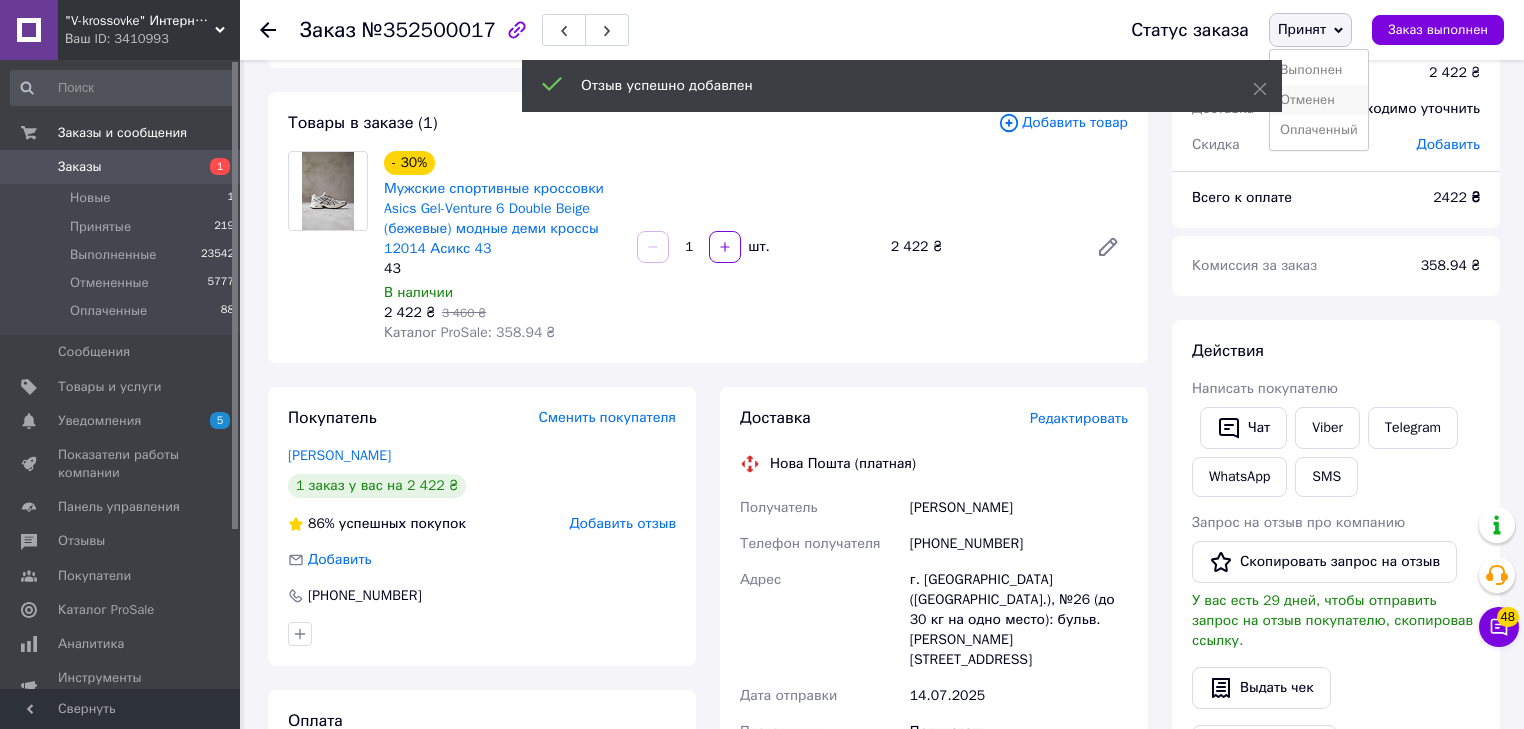 click on "Отменен" at bounding box center (1319, 100) 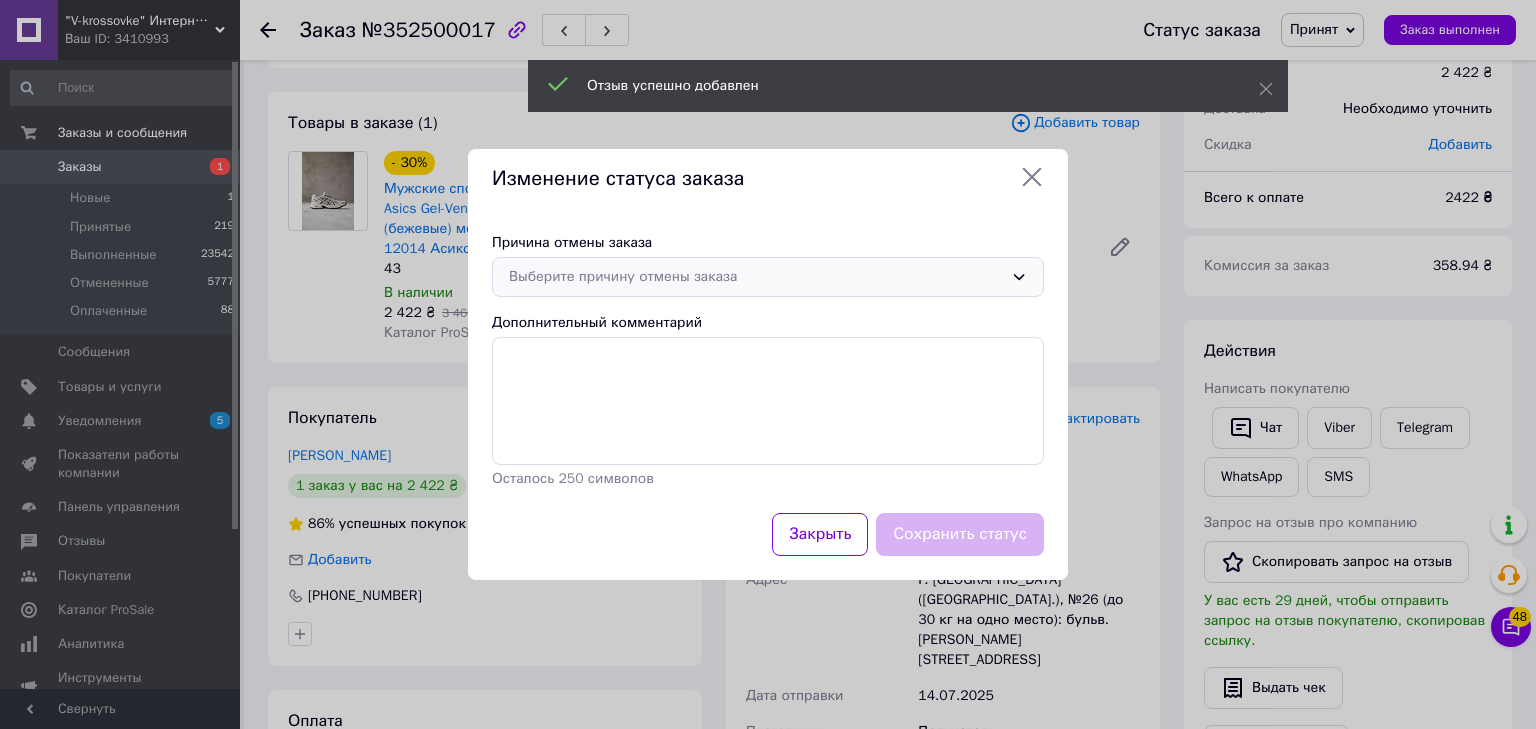 click on "Выберите причину отмены заказа" at bounding box center [768, 277] 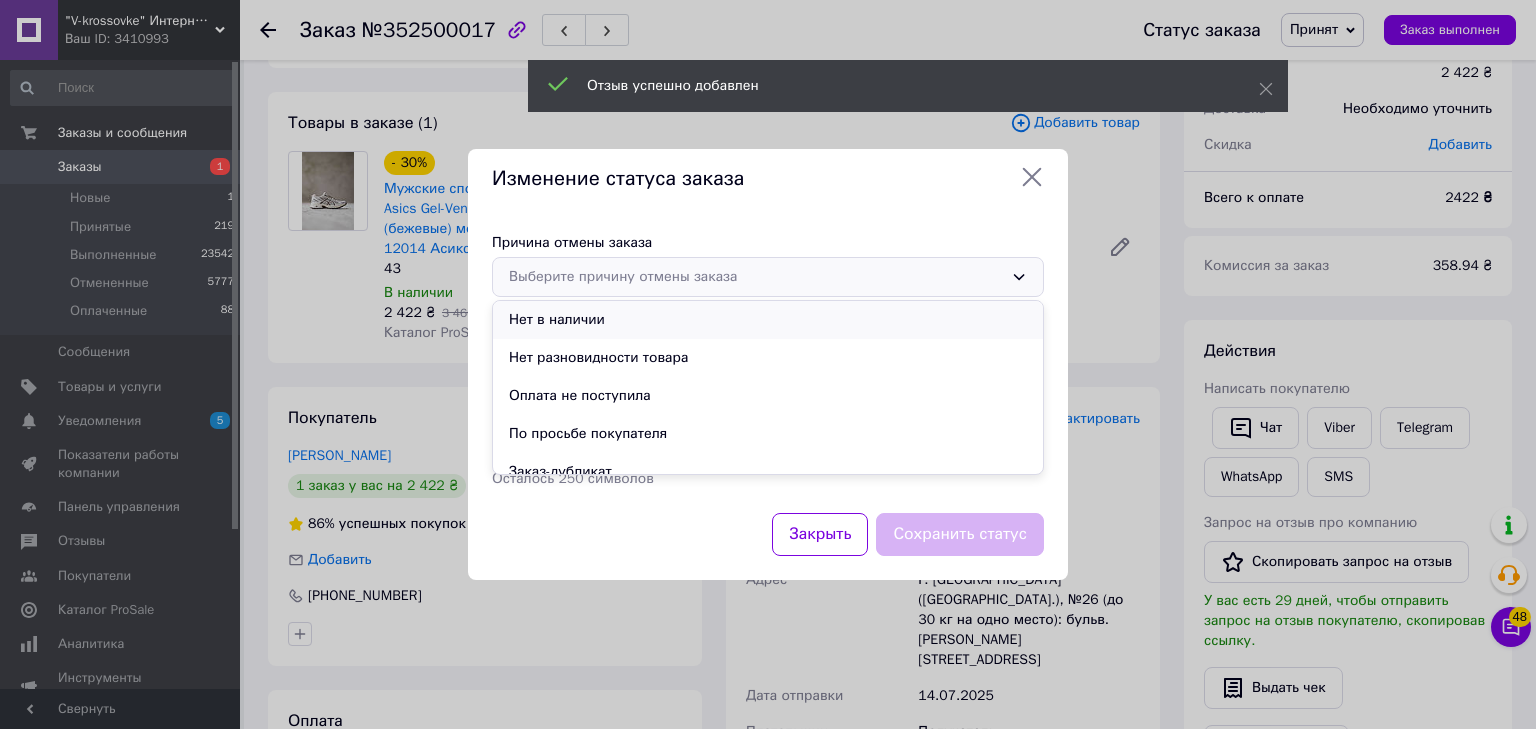 click on "Нет в наличии" at bounding box center [768, 320] 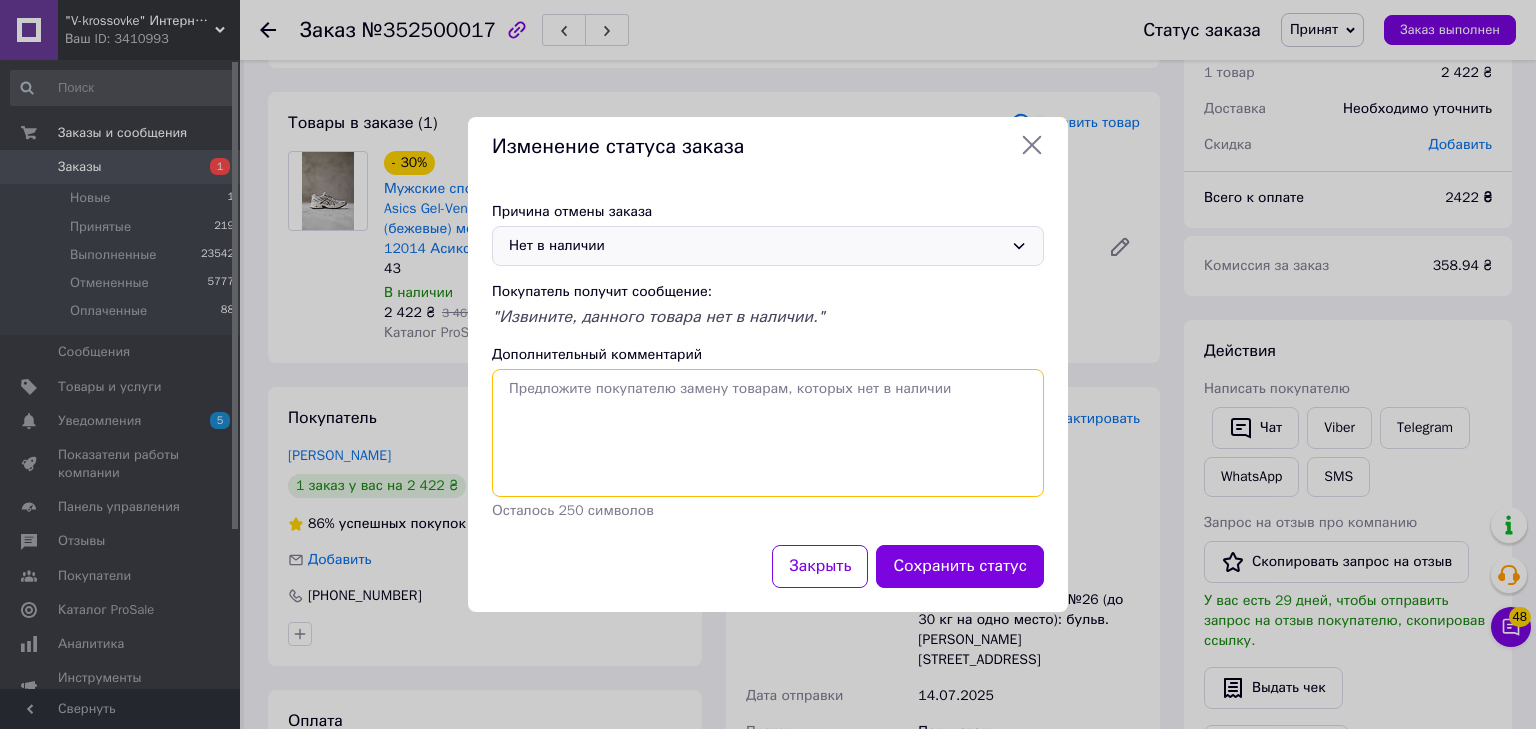click on "Дополнительный комментарий" at bounding box center [768, 433] 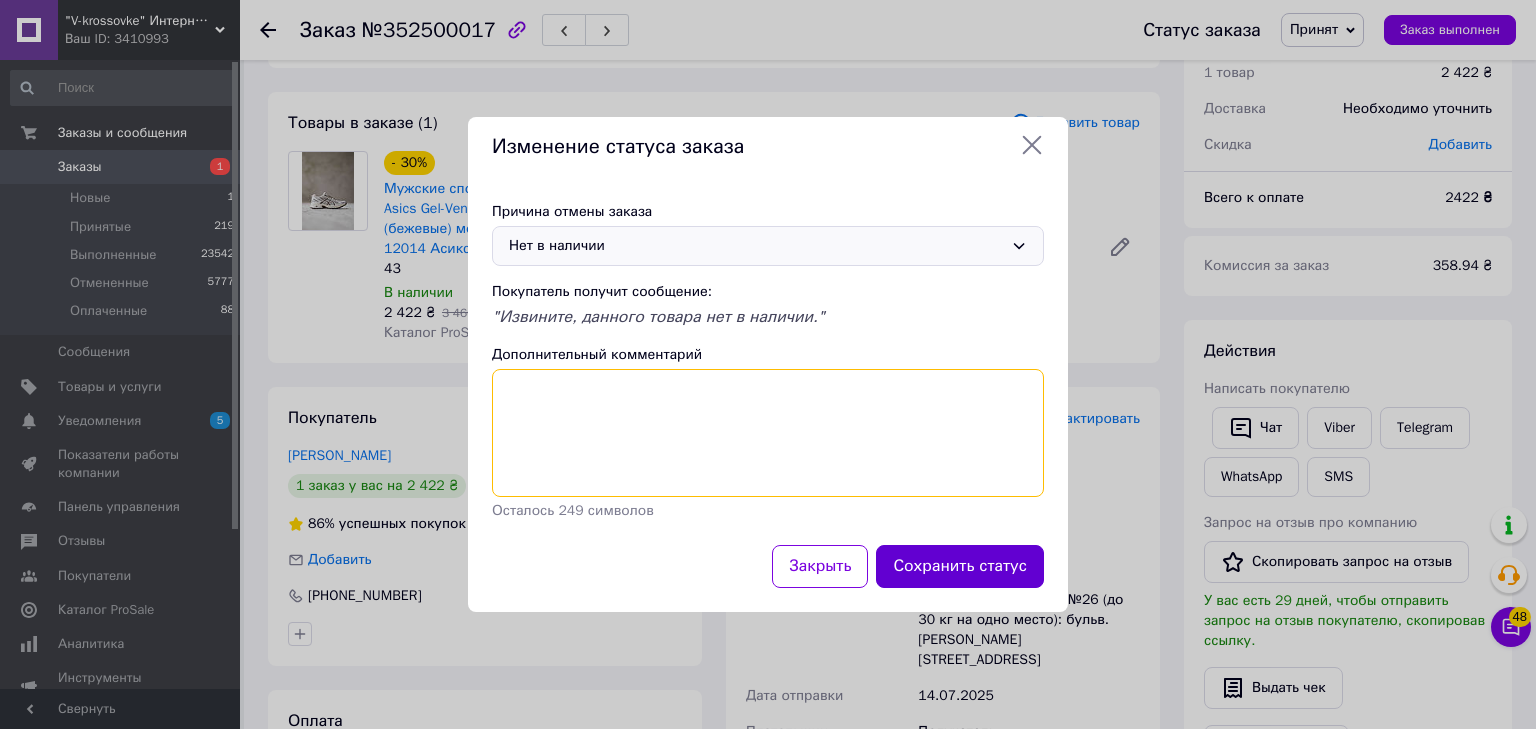 type 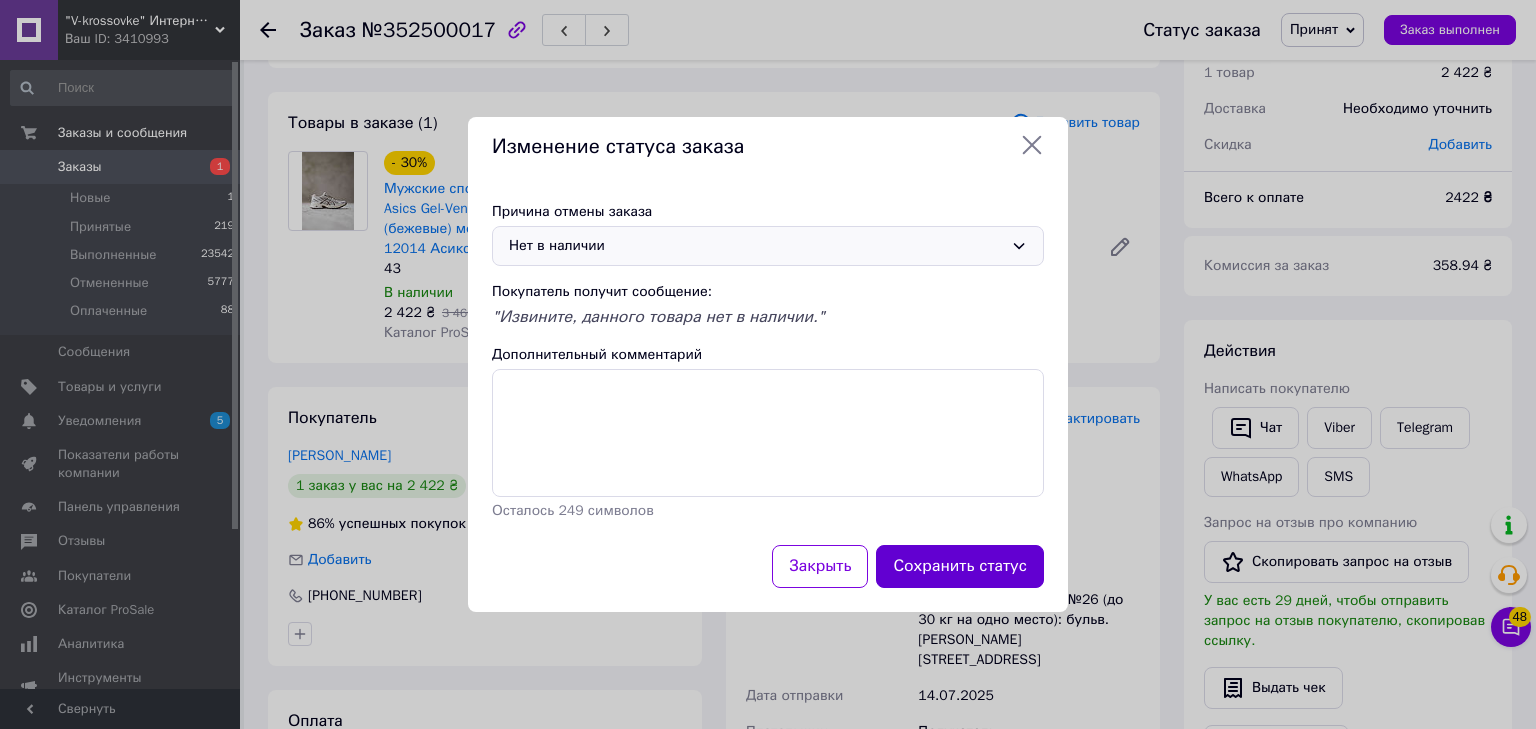 click on "Сохранить статус" at bounding box center (960, 566) 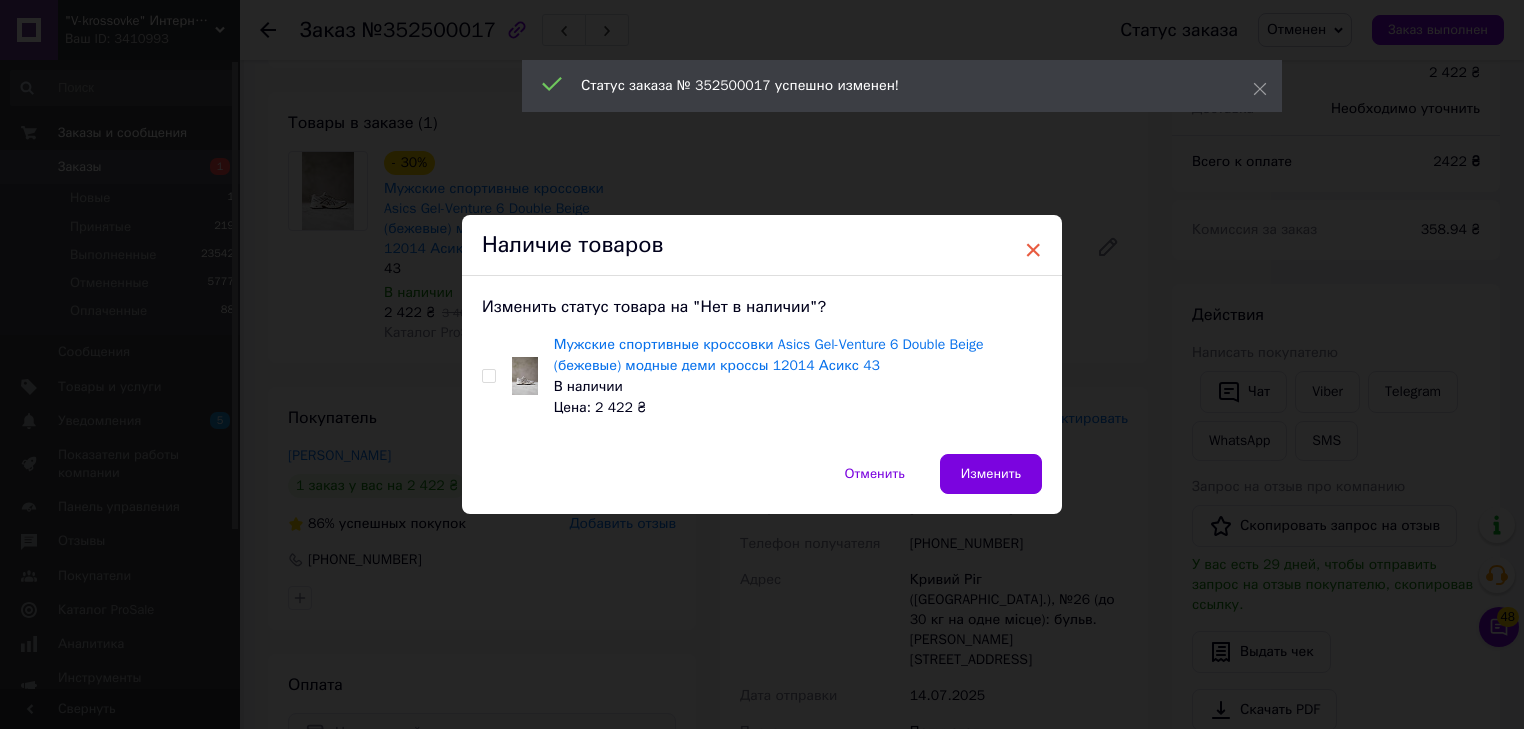 click on "×" at bounding box center (1033, 250) 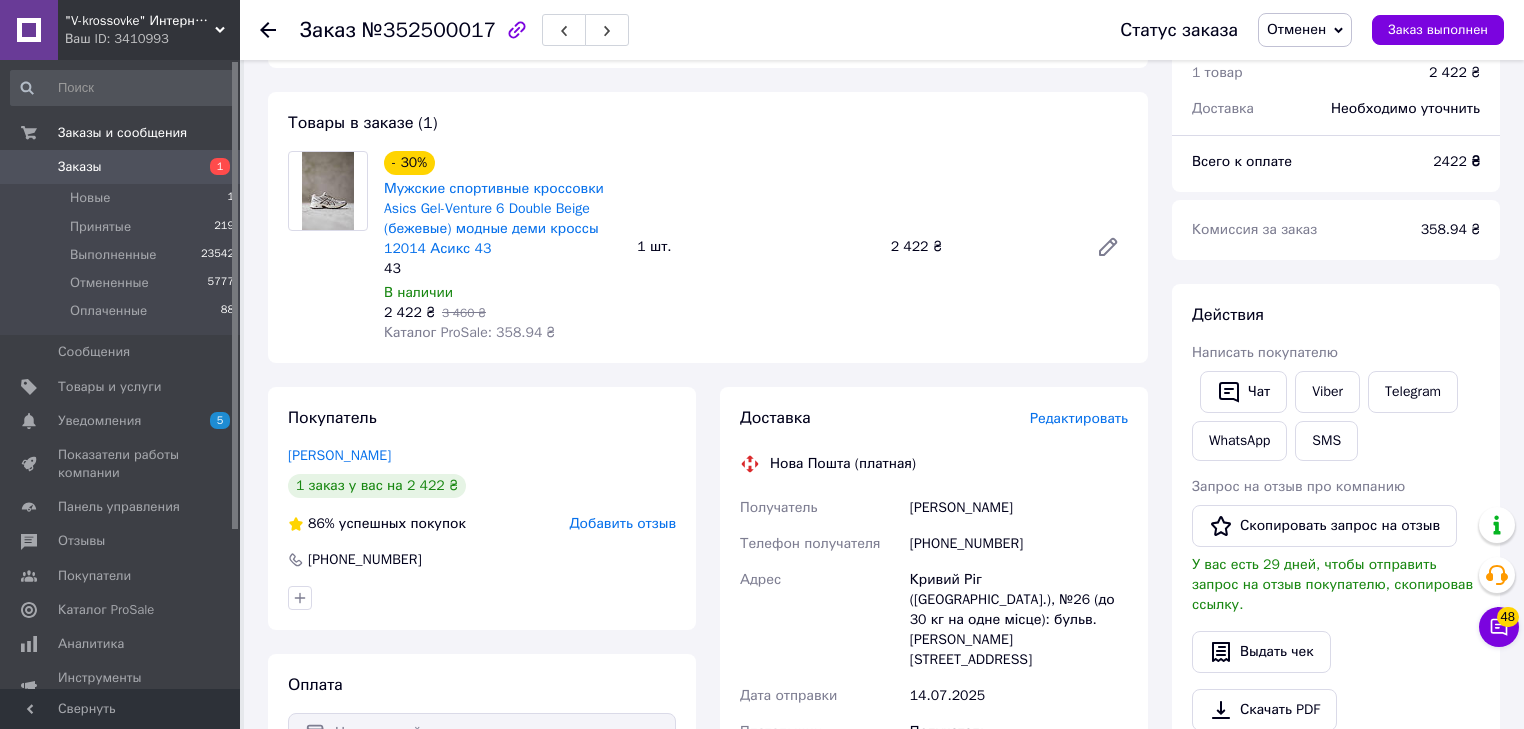 click on "Заказы" at bounding box center (80, 167) 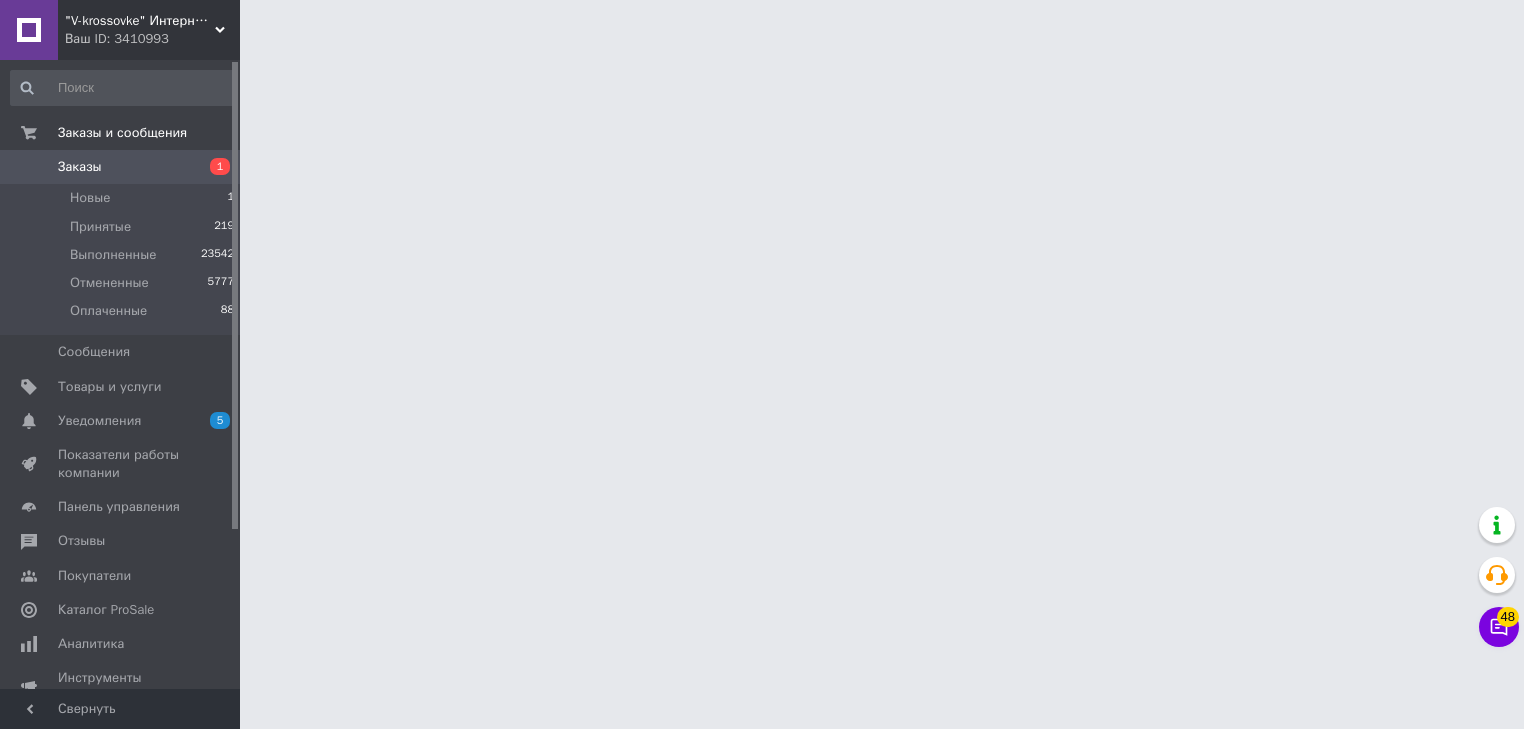 scroll, scrollTop: 0, scrollLeft: 0, axis: both 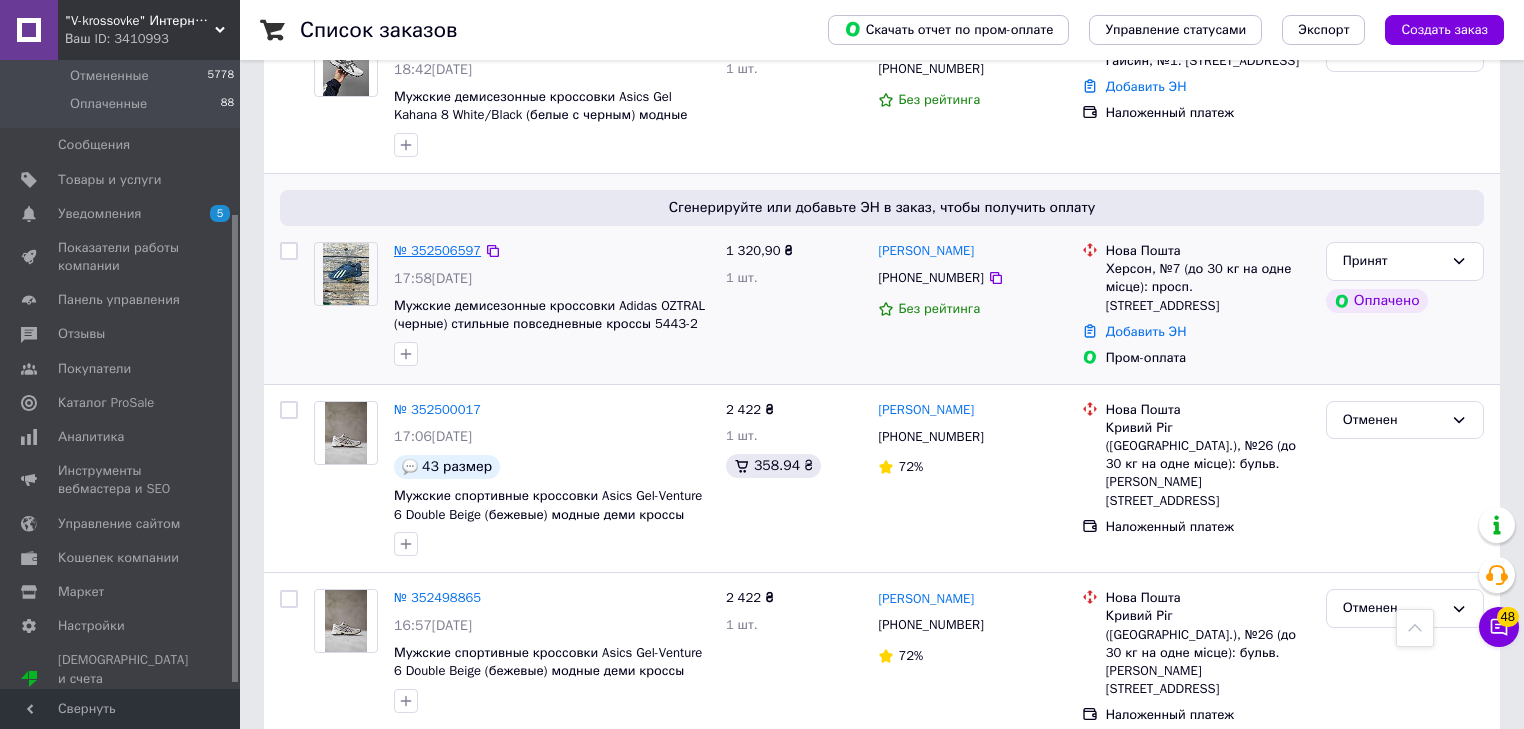 click on "№ 352506597" at bounding box center [437, 250] 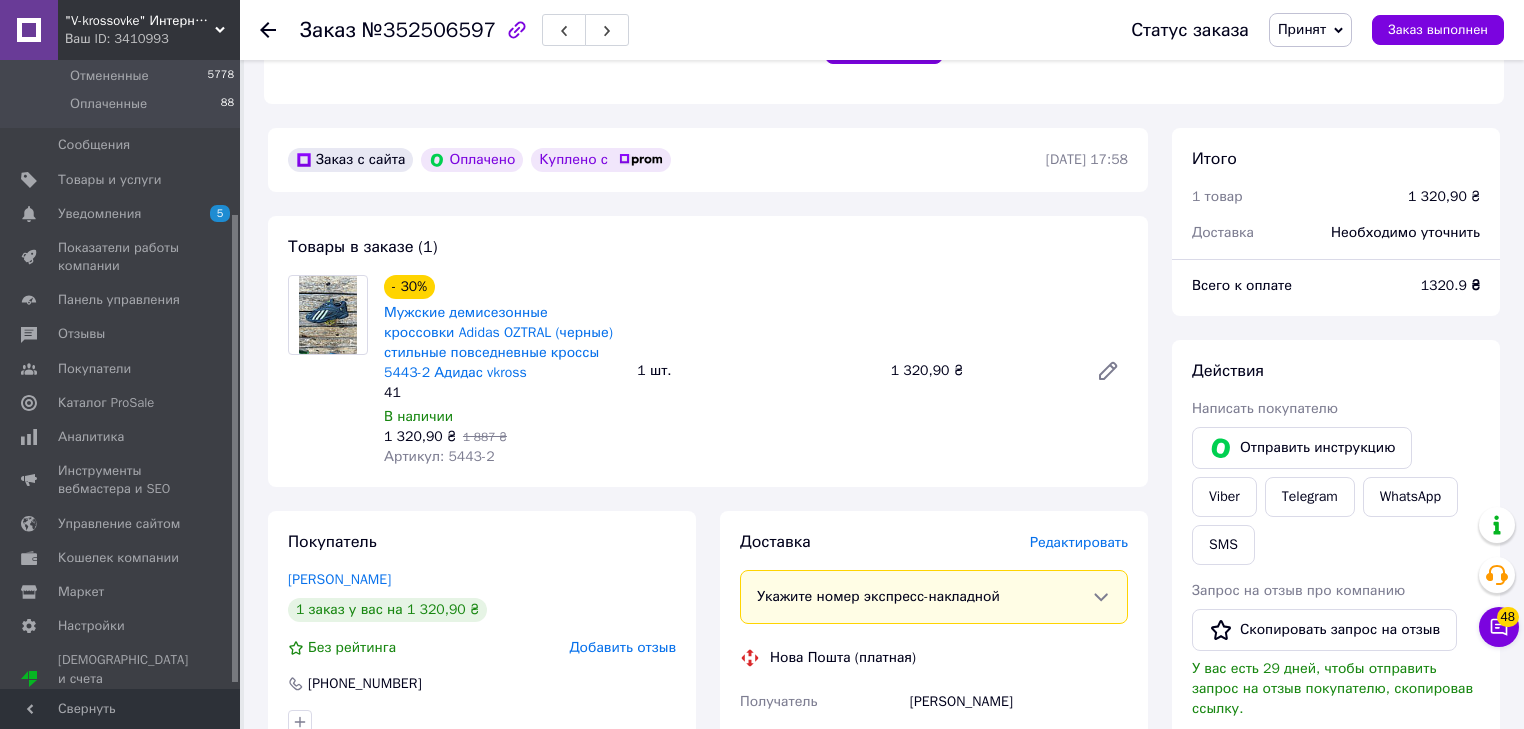 scroll, scrollTop: 480, scrollLeft: 0, axis: vertical 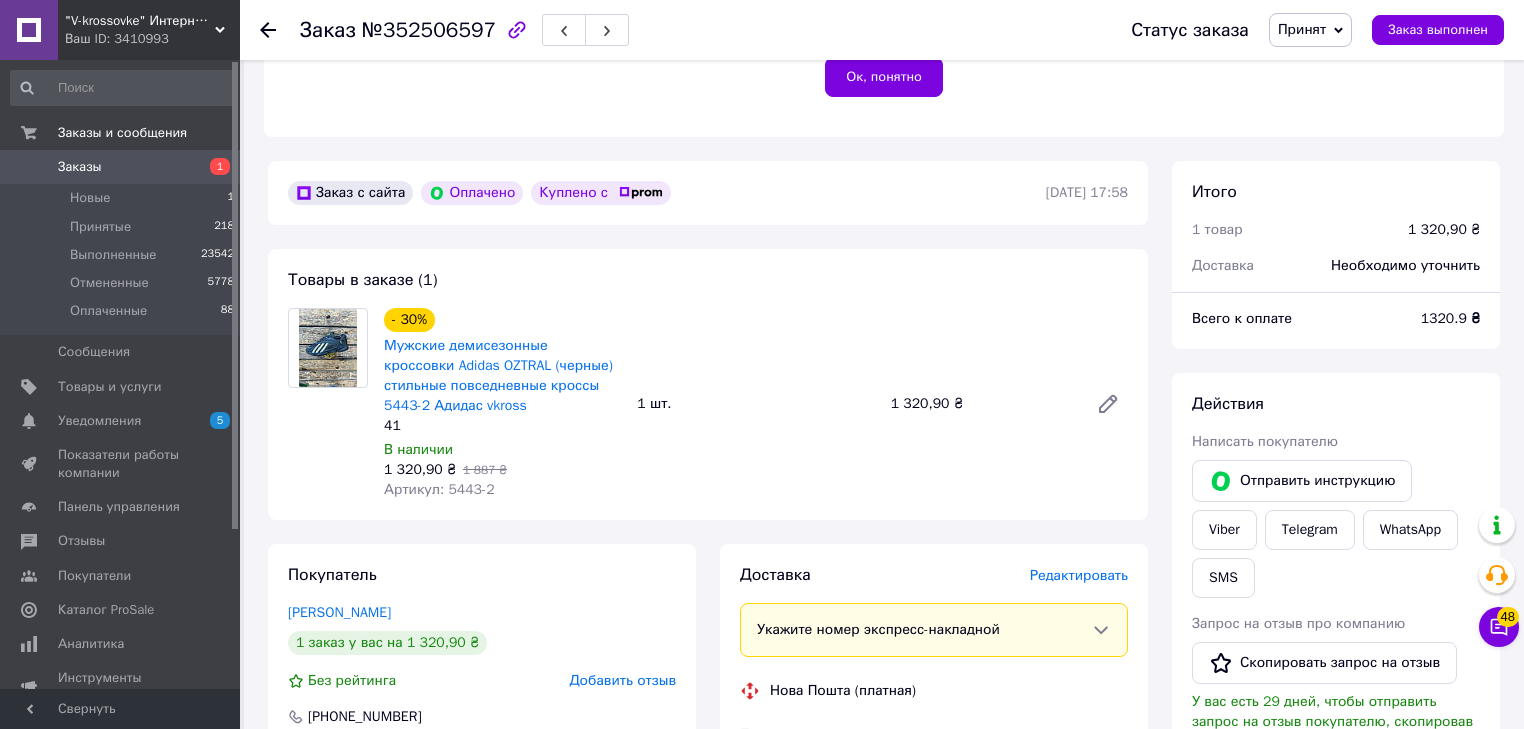 click on "Заказы" at bounding box center [121, 167] 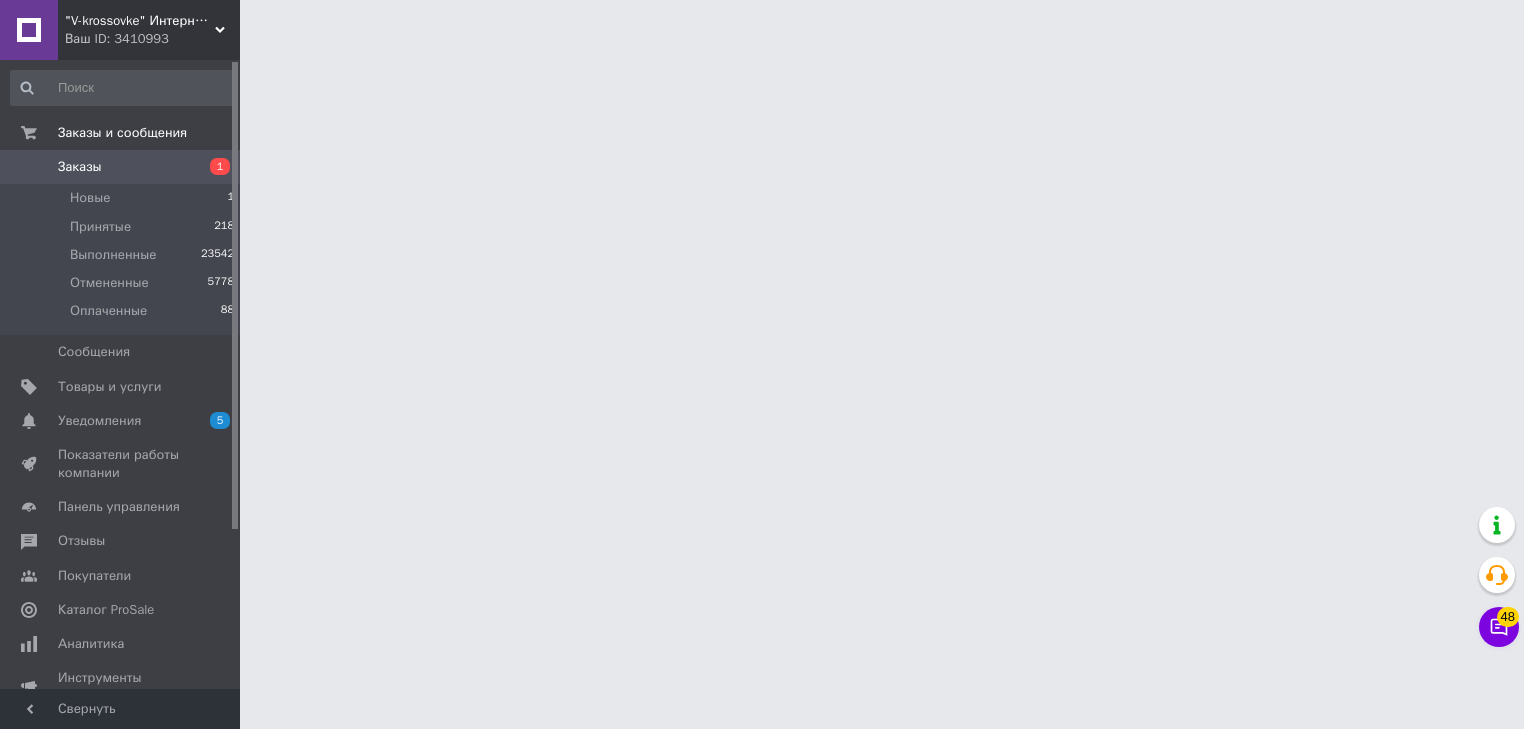 scroll, scrollTop: 0, scrollLeft: 0, axis: both 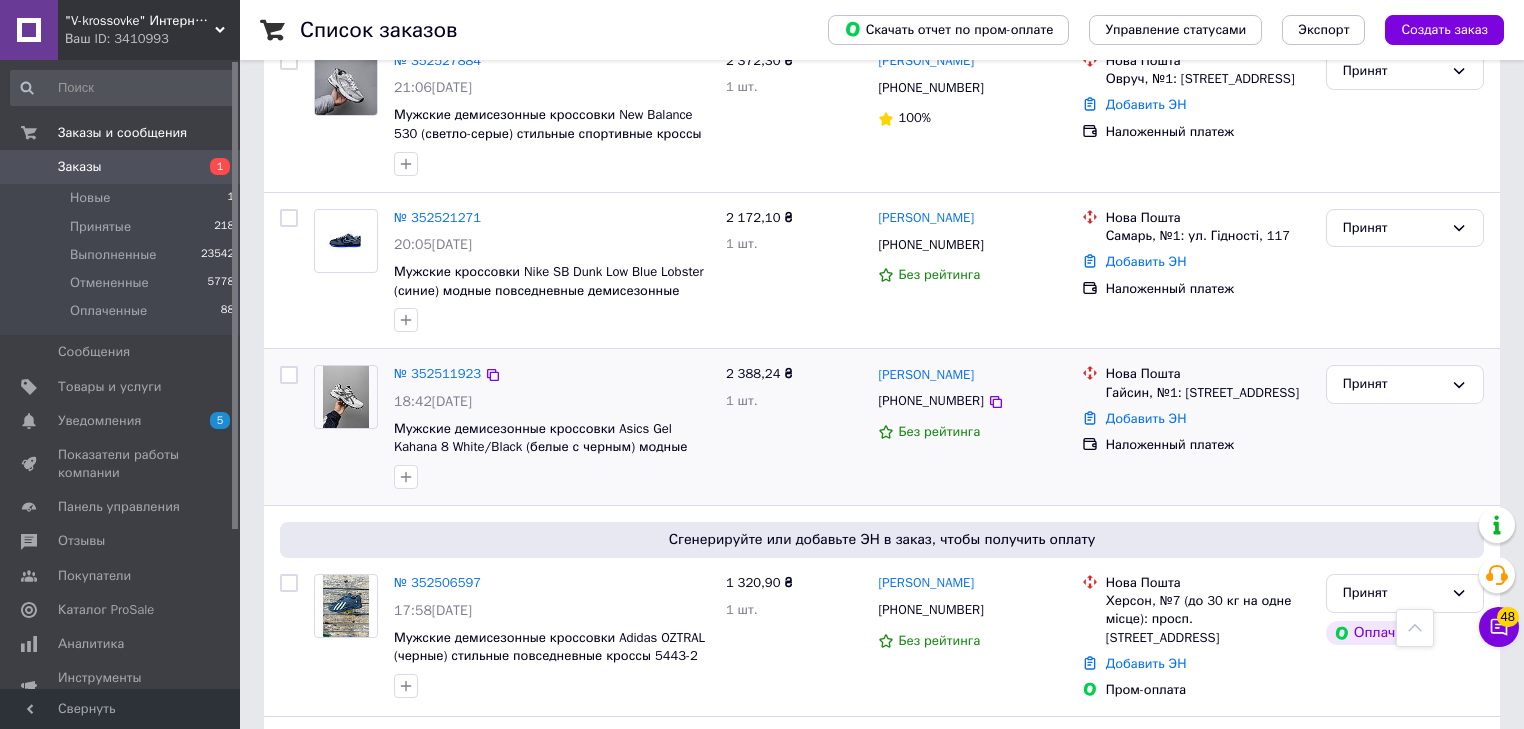 click on "№ 352511923" at bounding box center [437, 374] 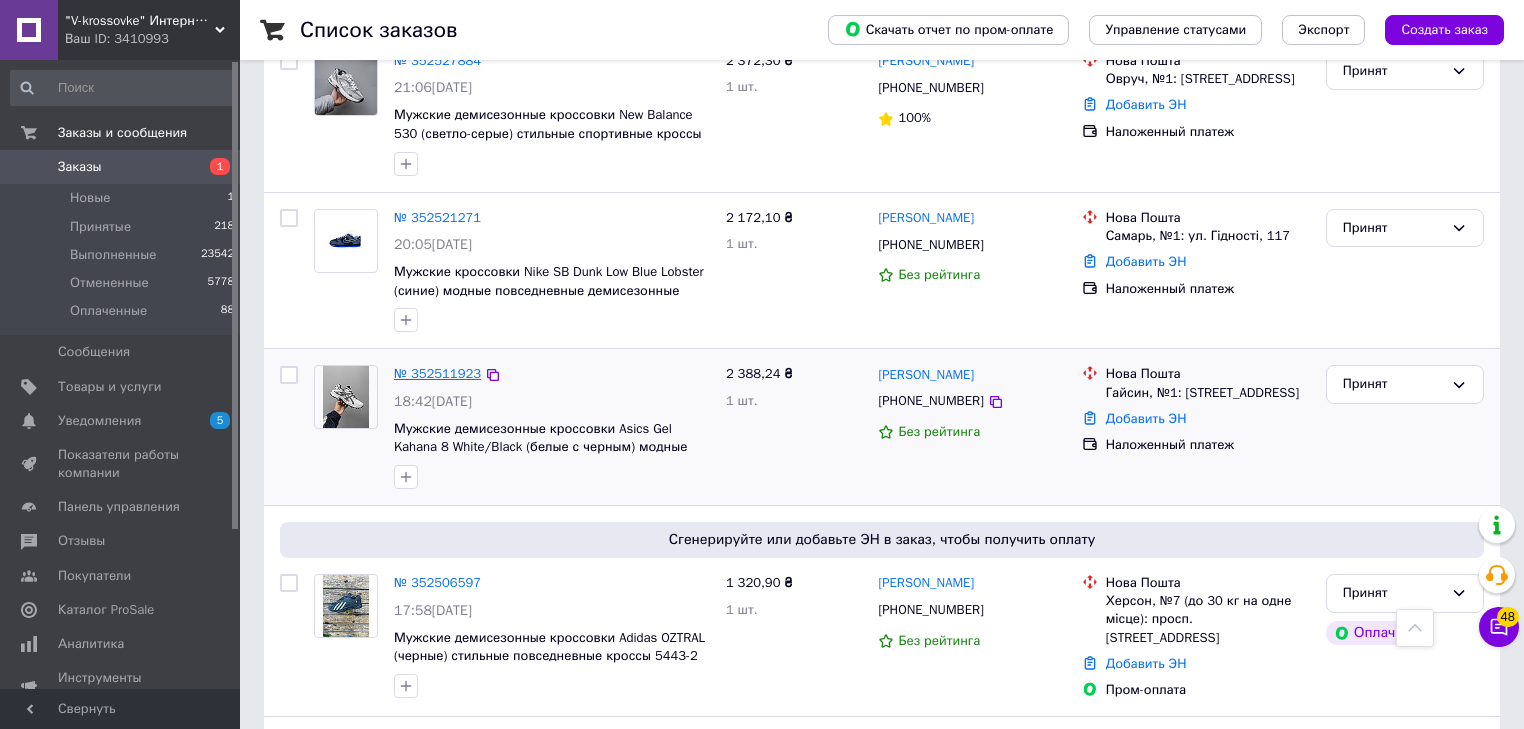 click on "№ 352511923" at bounding box center [437, 373] 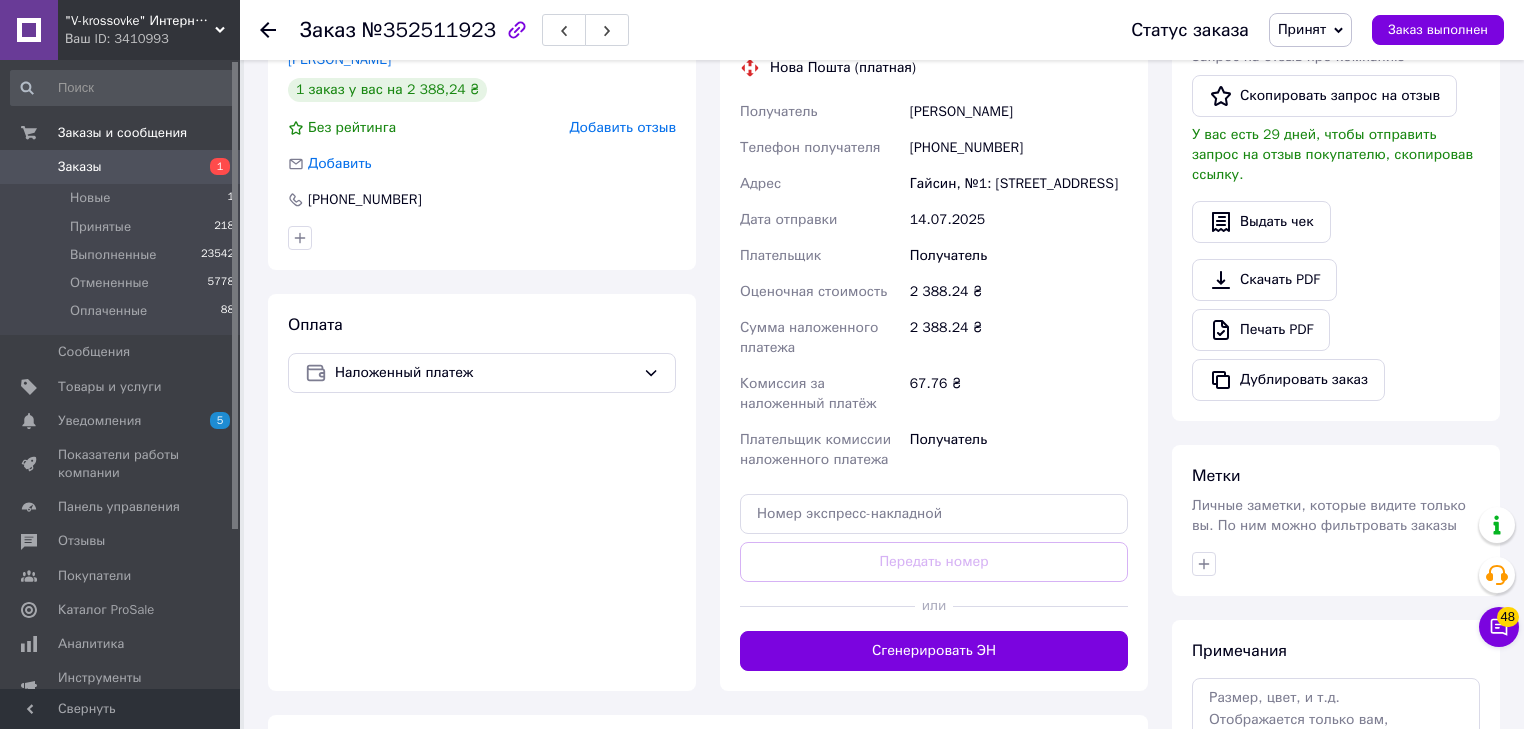 scroll, scrollTop: 0, scrollLeft: 0, axis: both 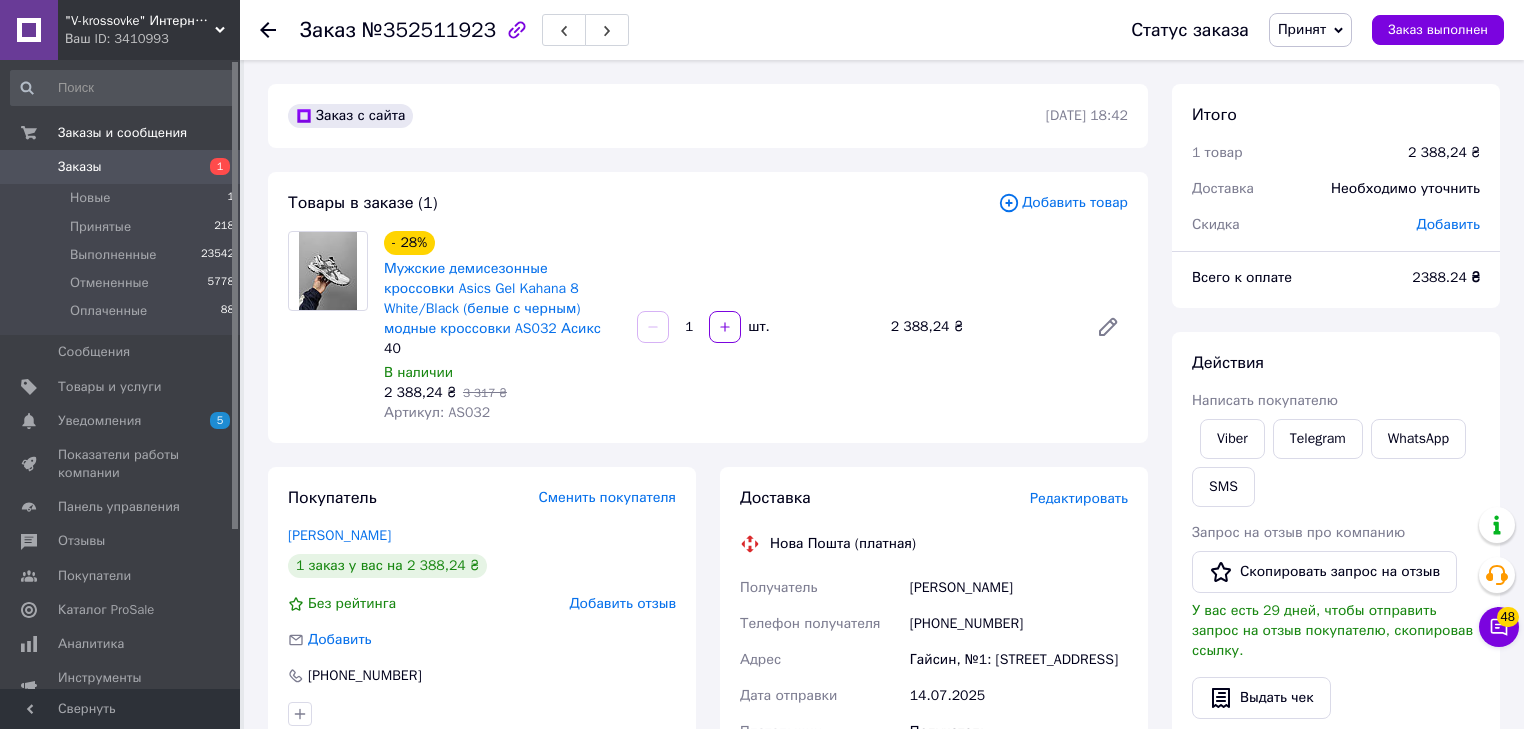 click on "[PHONE_NUMBER]" at bounding box center [1019, 624] 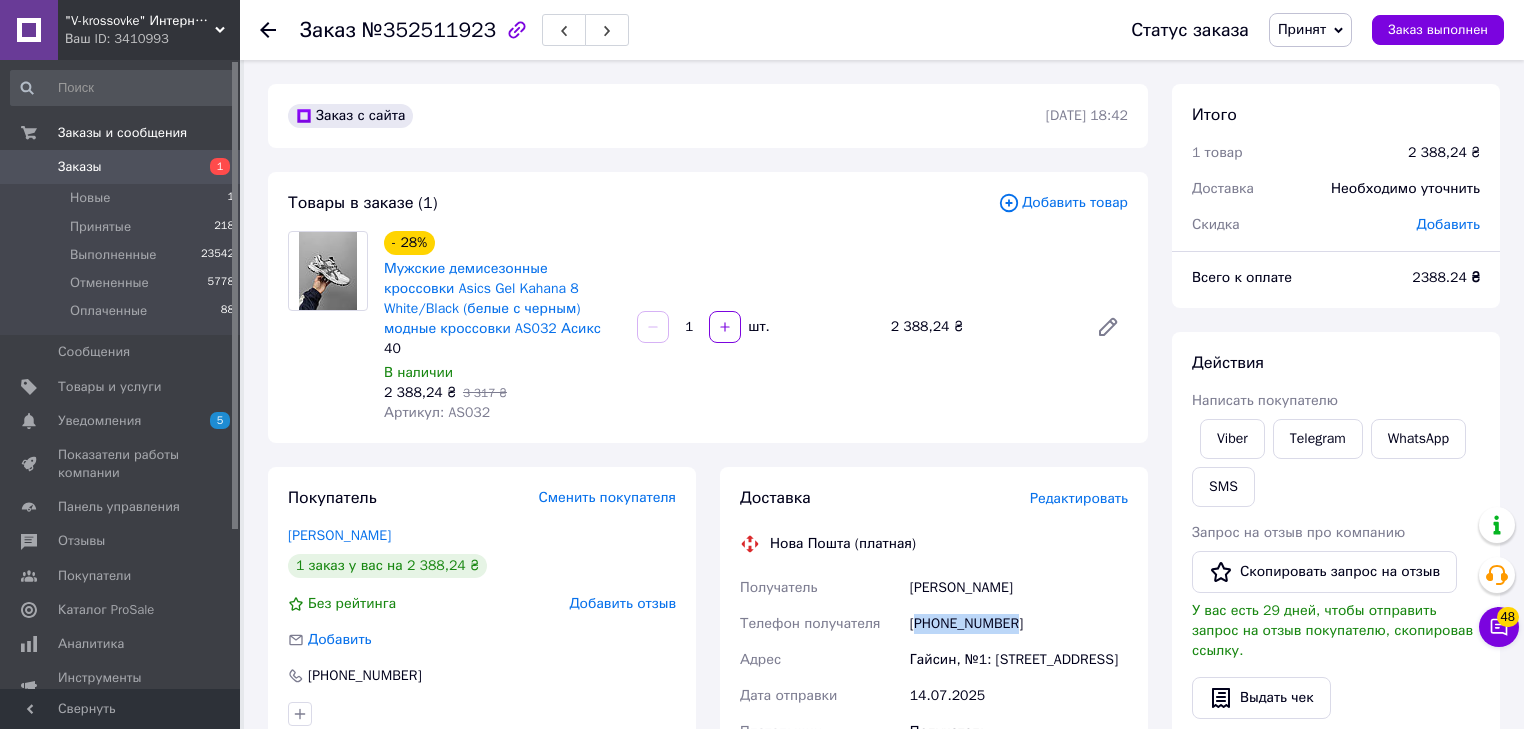 click on "[PHONE_NUMBER]" at bounding box center (1019, 624) 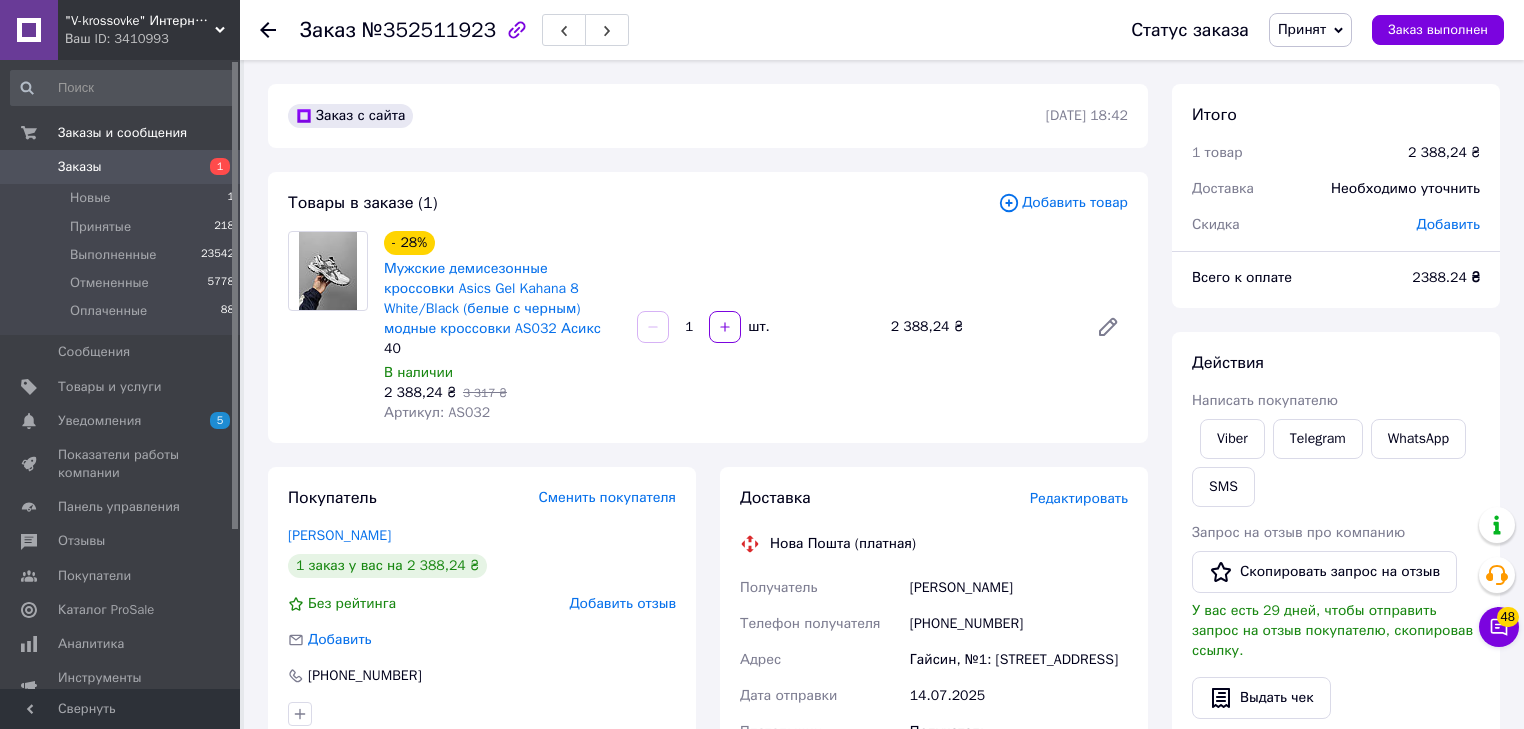 click on "Ваш ID: 3410993" at bounding box center (152, 39) 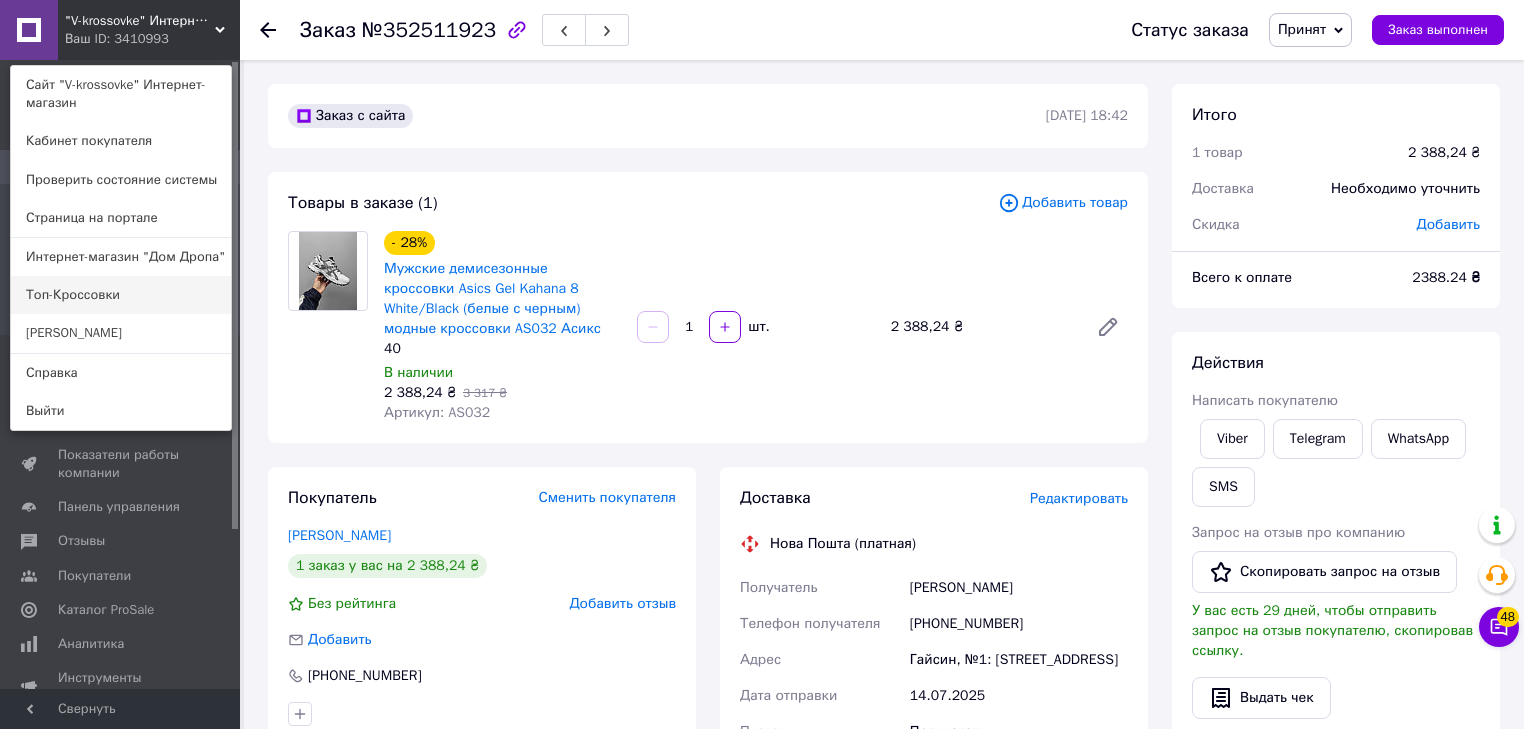 click on "Топ-Кроссовки" at bounding box center [121, 295] 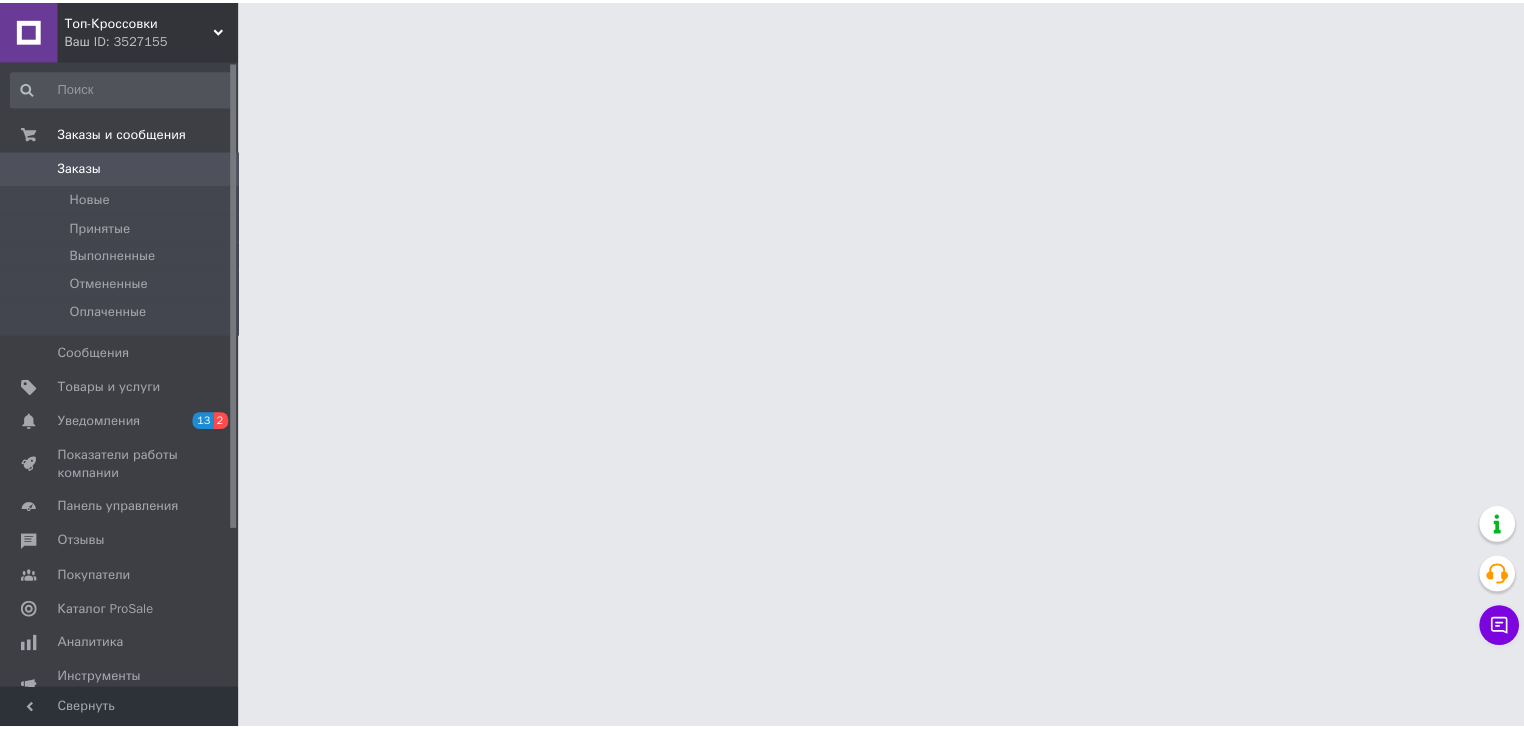 scroll, scrollTop: 0, scrollLeft: 0, axis: both 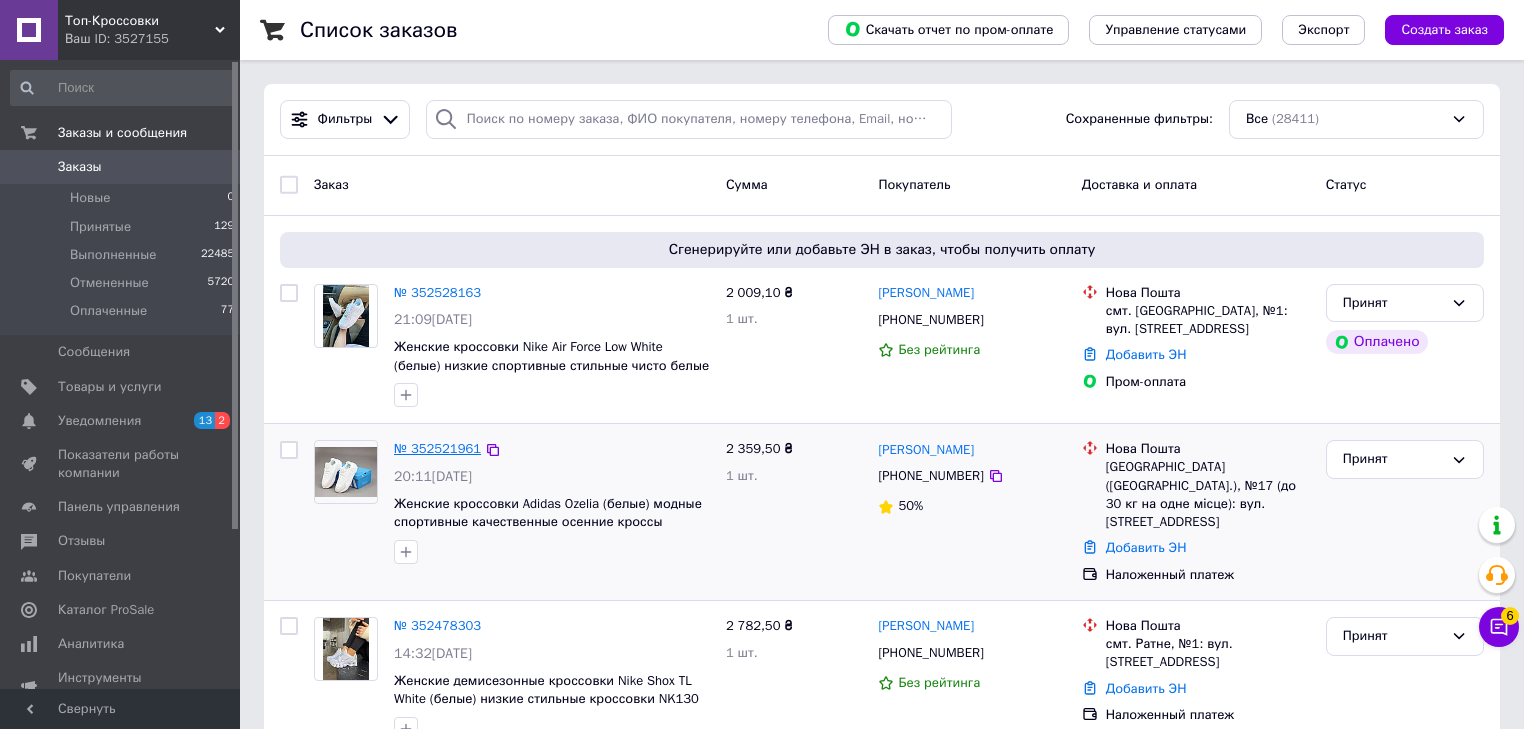 click on "№ 352521961" at bounding box center (437, 448) 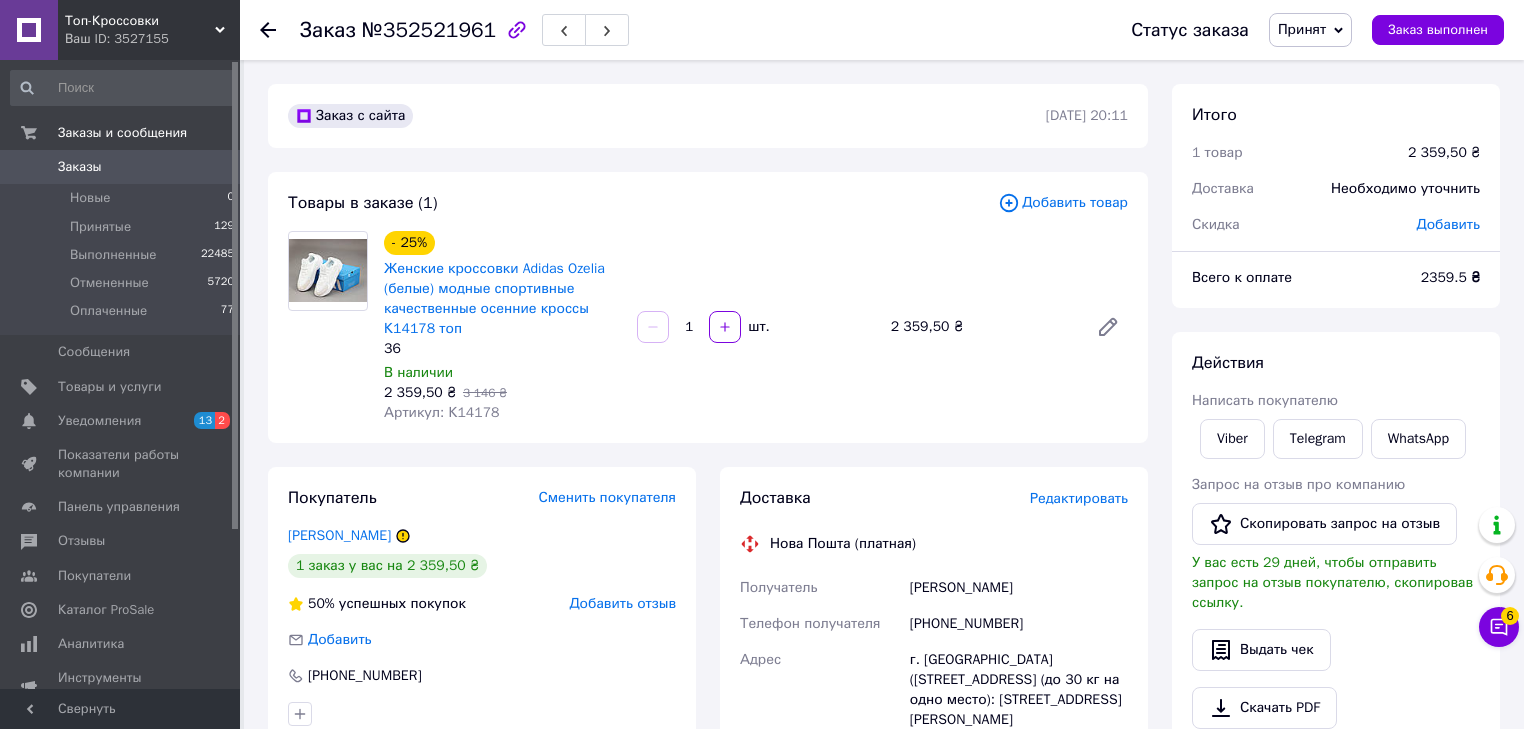 click on "Топ-Кроссовки" at bounding box center (140, 21) 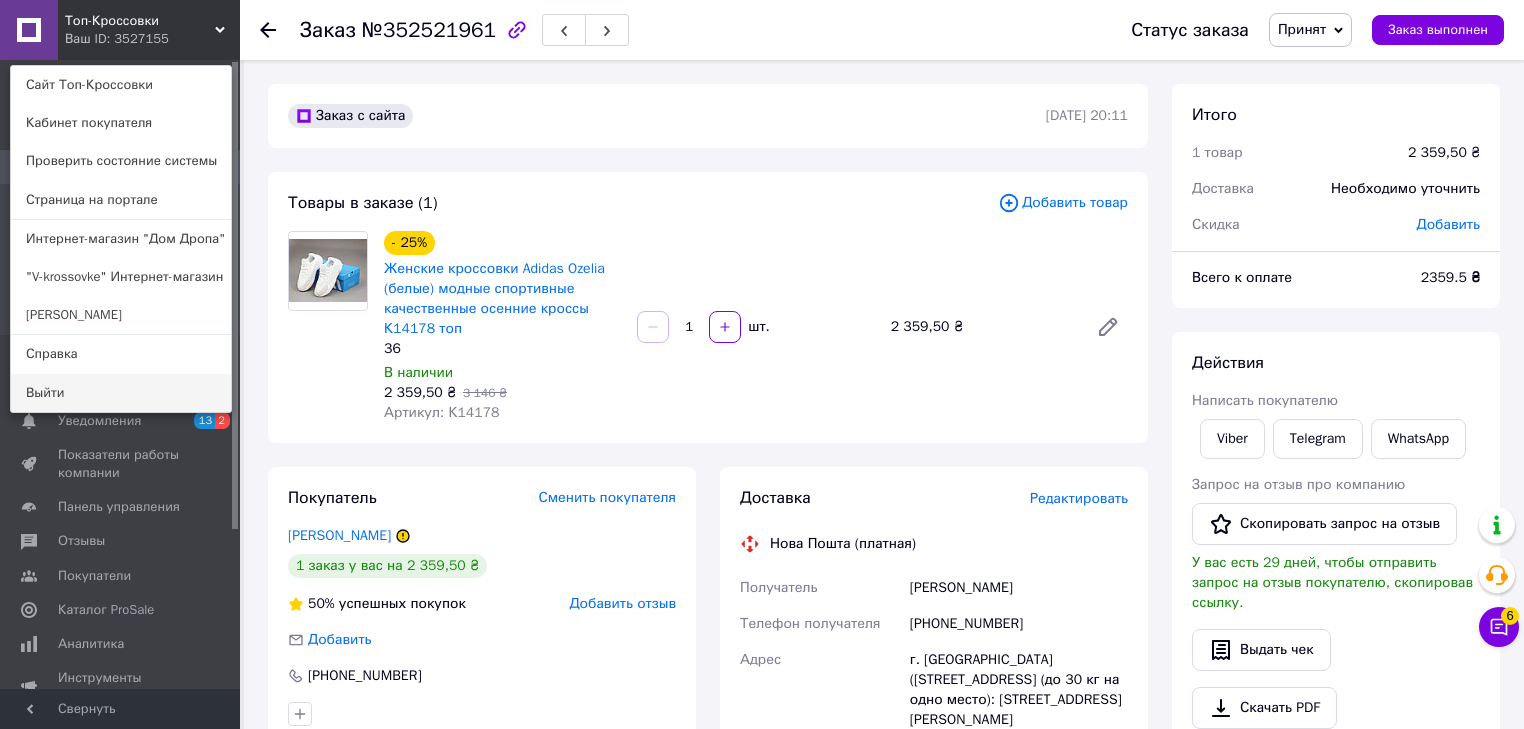 click on "Выйти" at bounding box center [121, 393] 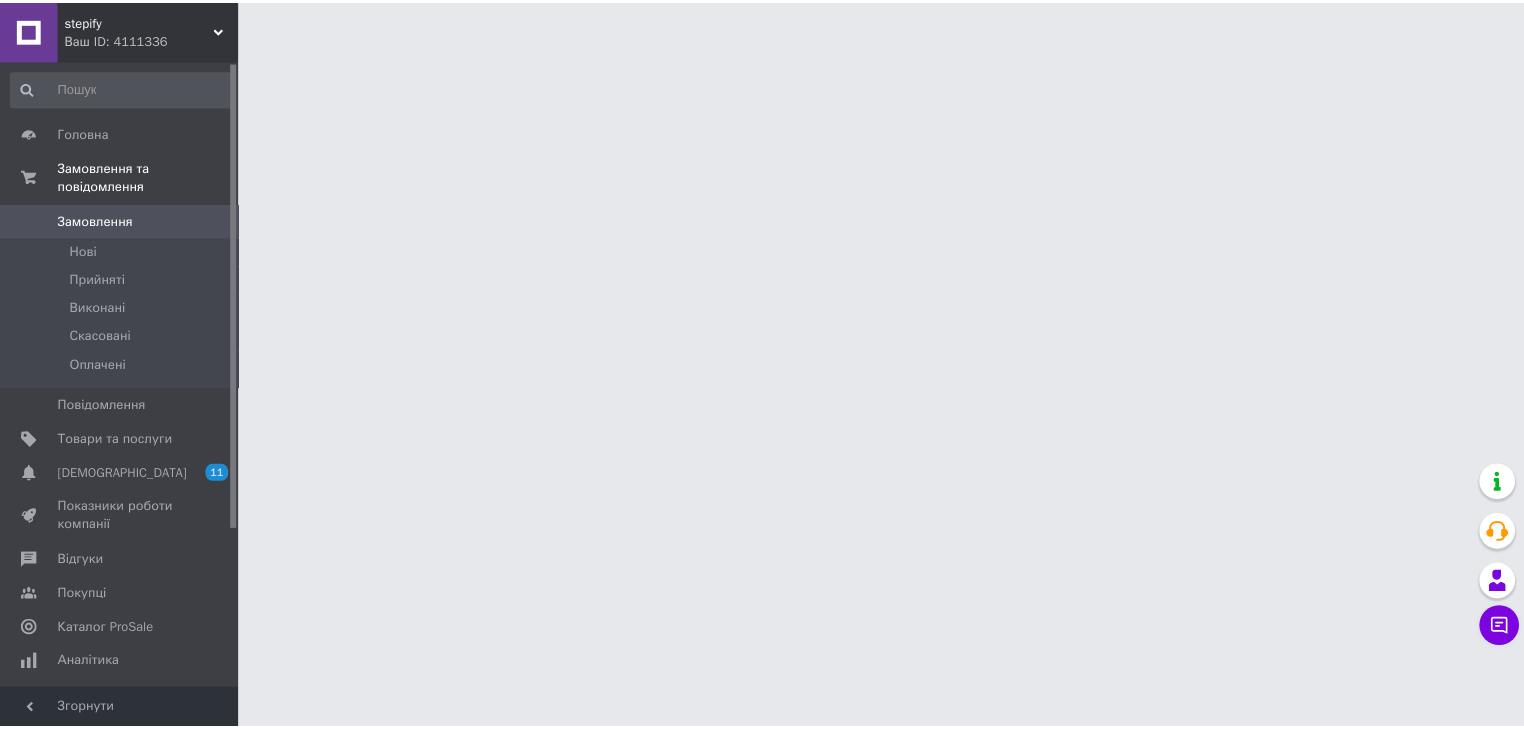 scroll, scrollTop: 0, scrollLeft: 0, axis: both 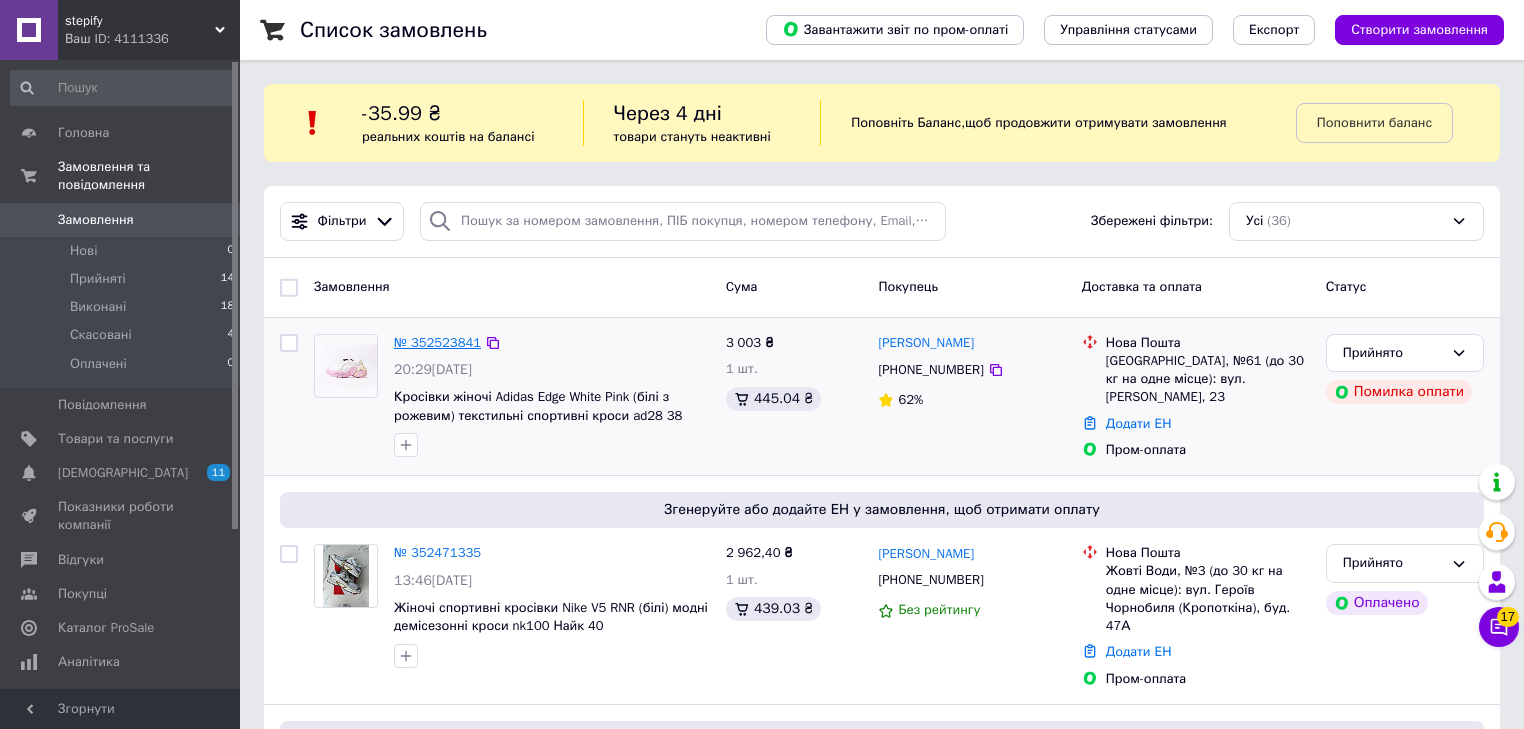 click on "№ 352523841" at bounding box center (437, 342) 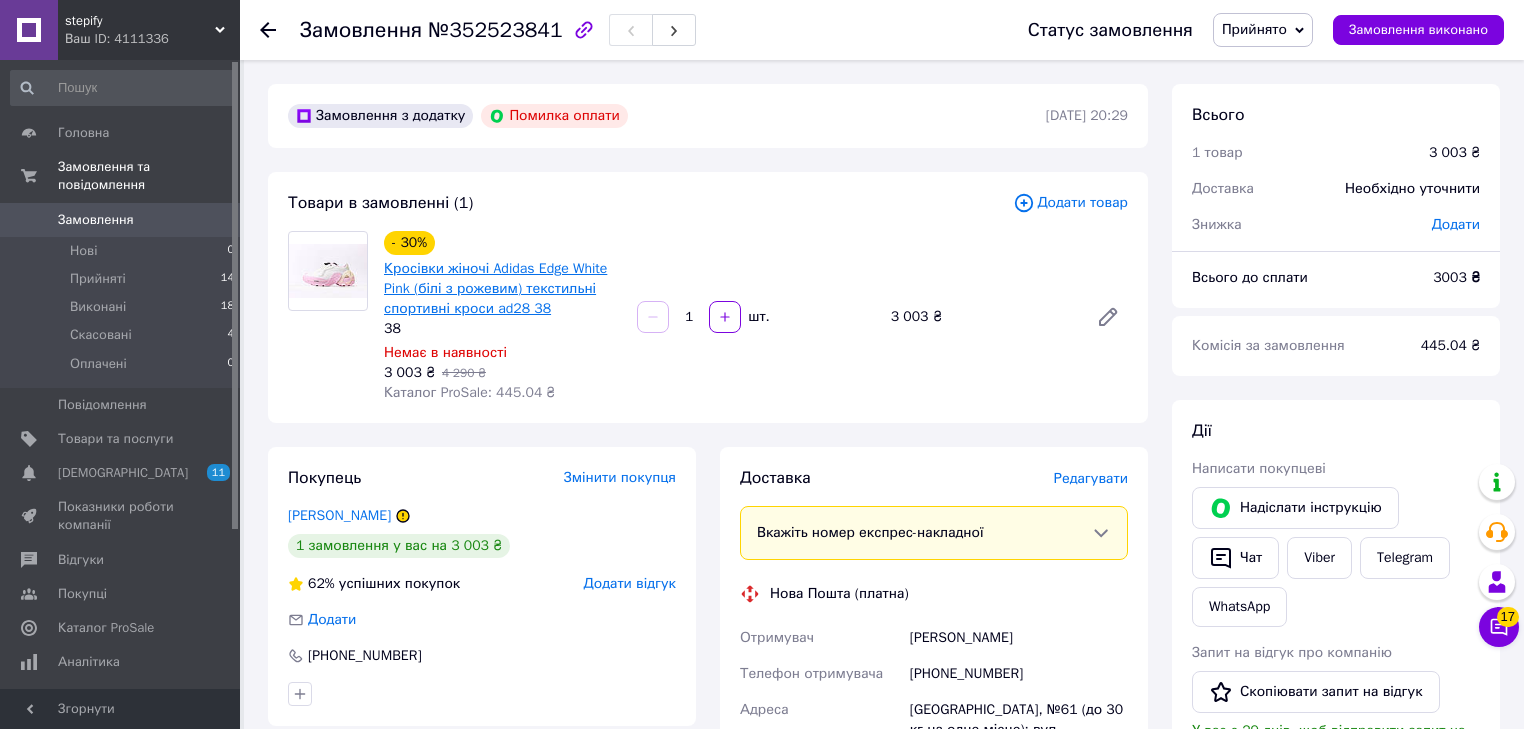 click on "Кросівки жіночі Adidas Edge White Pink (білі з рожевим) текстильні спортивні кроси ad28 38" at bounding box center [495, 288] 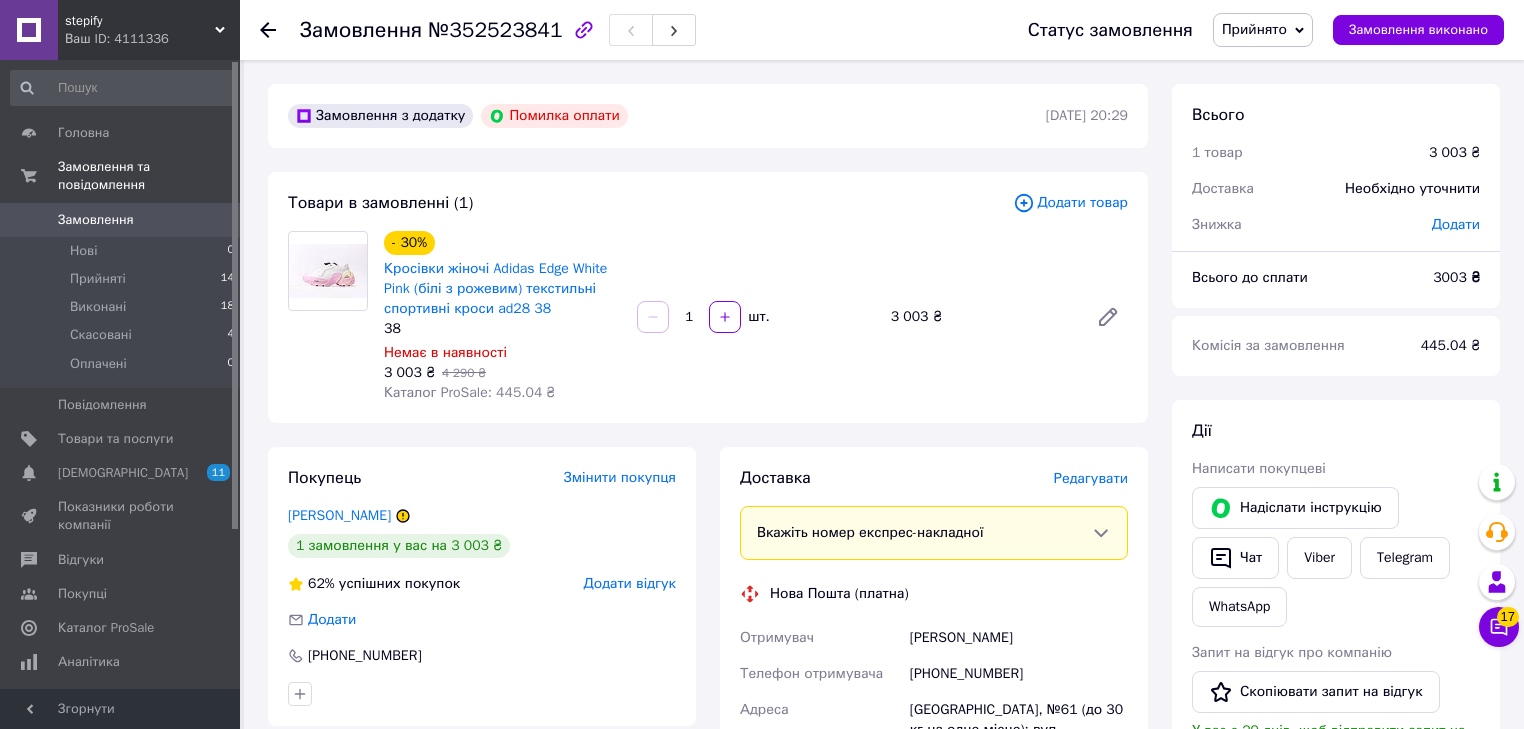 click on "Прийнято" at bounding box center [1263, 30] 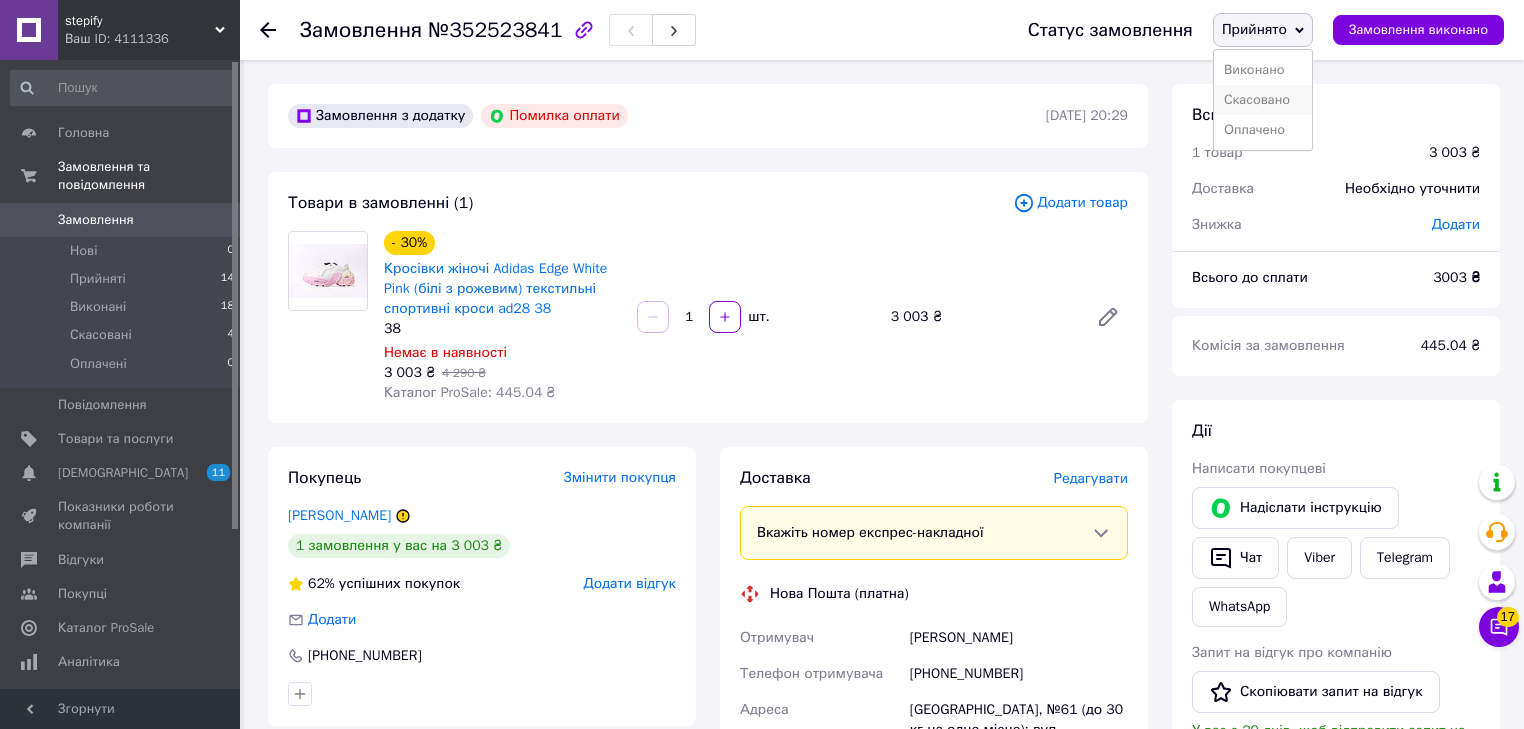 click on "Скасовано" at bounding box center (1263, 100) 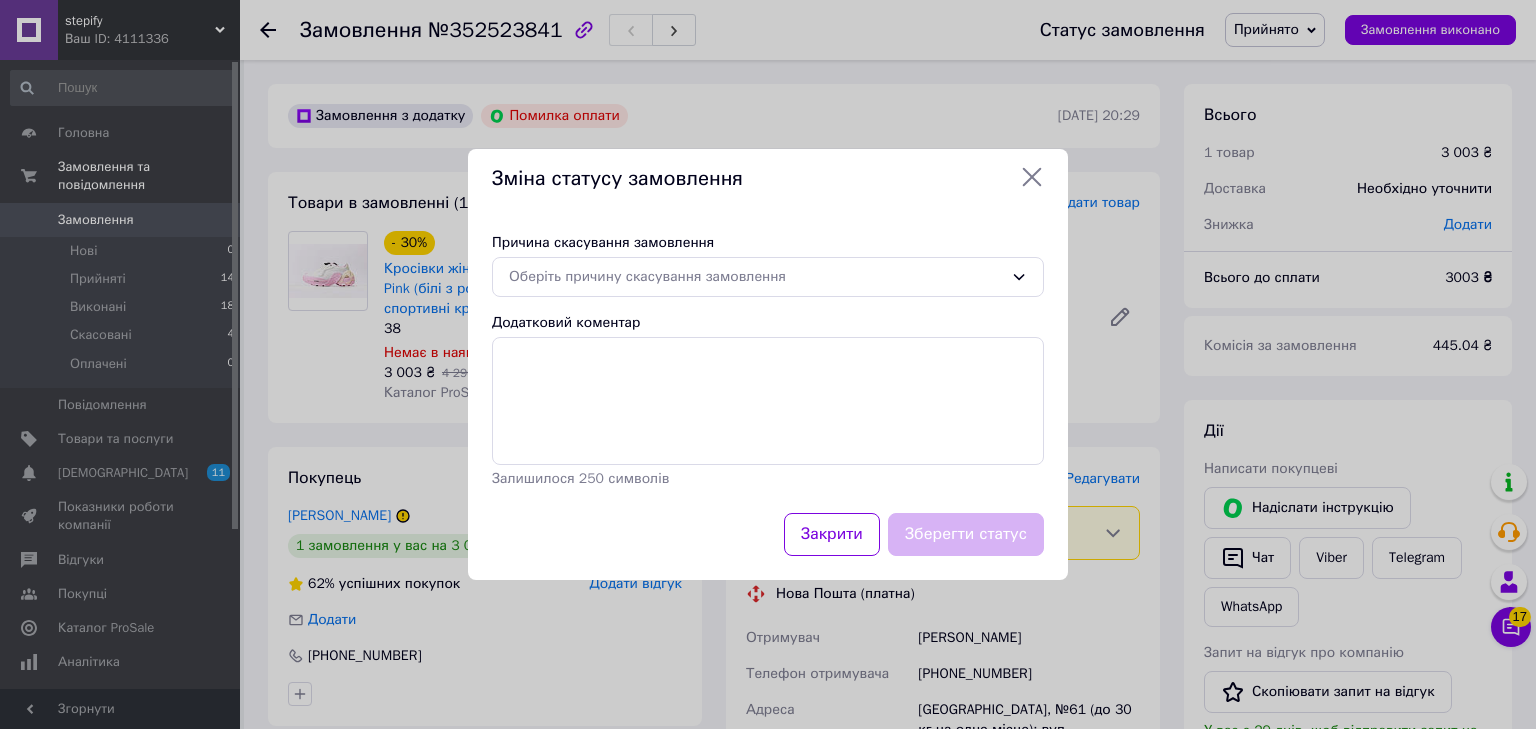 click on "Причина скасування замовлення Оберіть причину скасування замовлення Додатковий коментар Залишилося 250 символів" at bounding box center (768, 361) 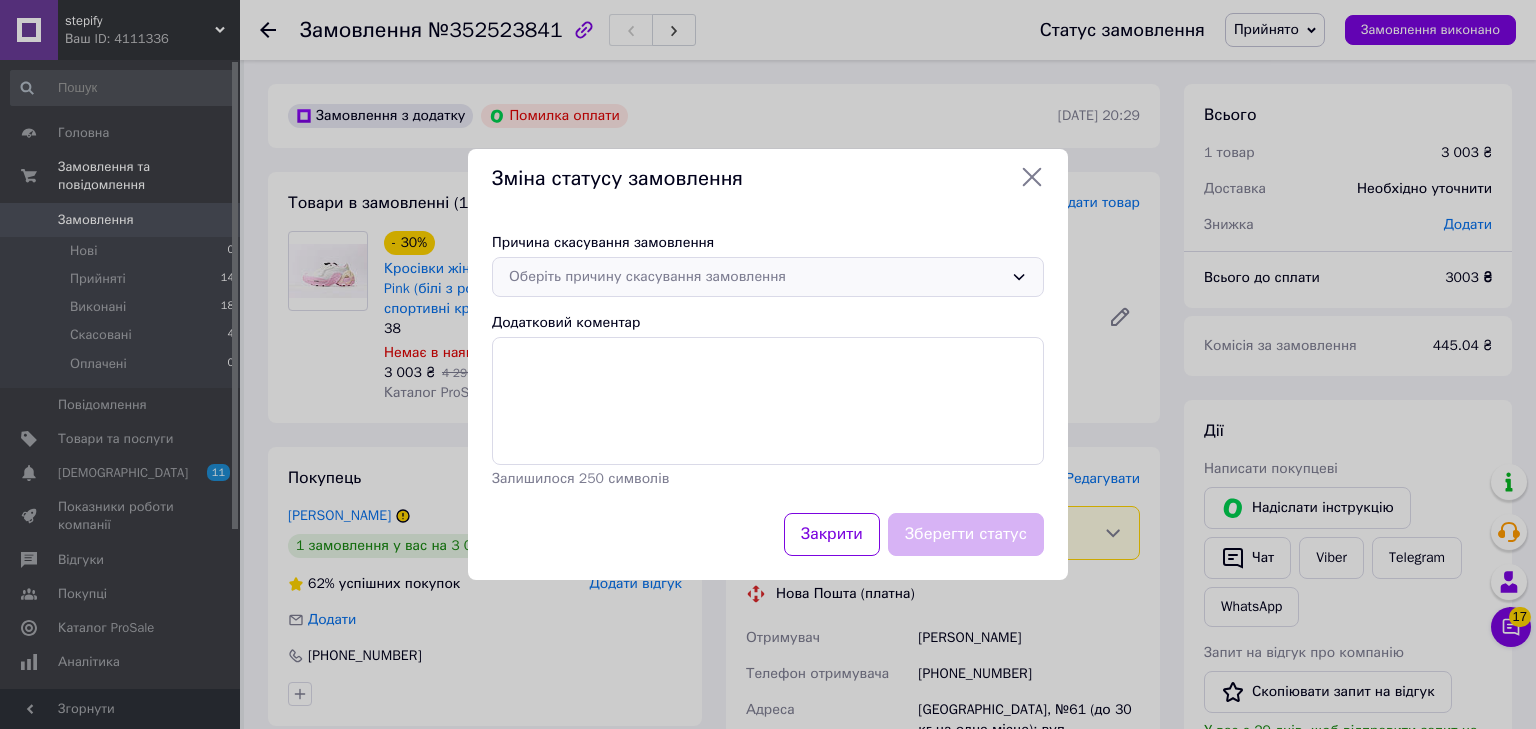 click on "Оберіть причину скасування замовлення" at bounding box center [756, 277] 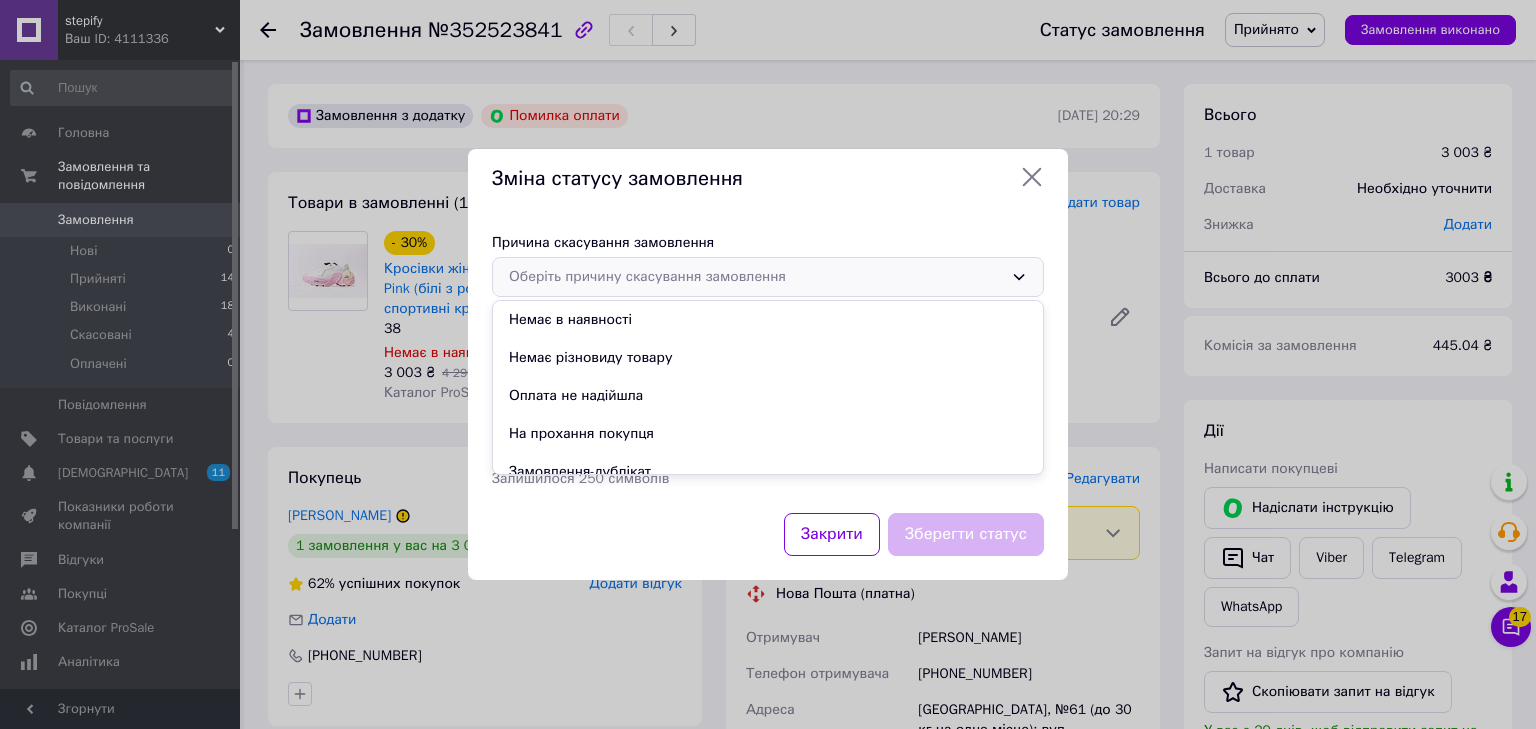 click on "Оплата не надійшла" at bounding box center (768, 396) 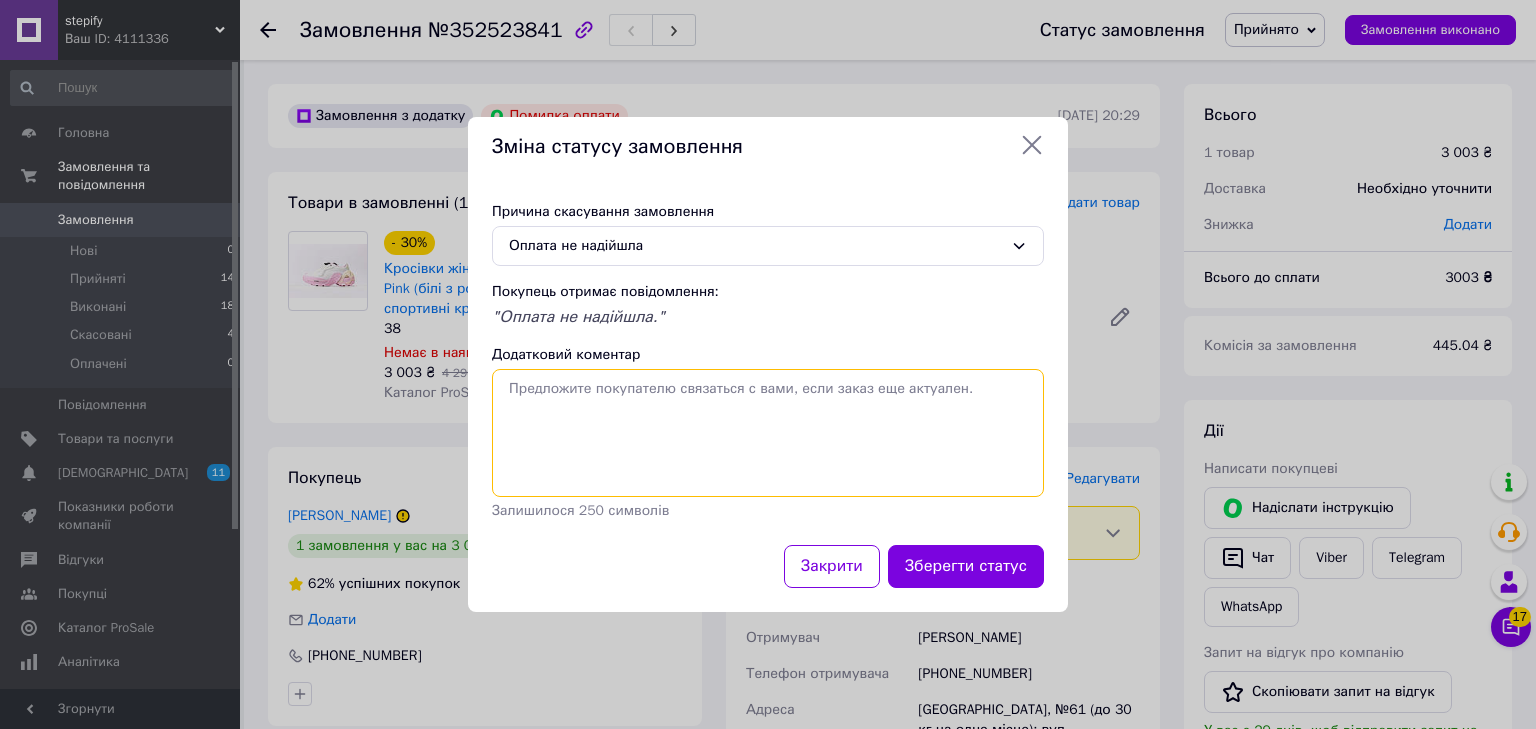 click on "Додатковий коментар" at bounding box center (768, 433) 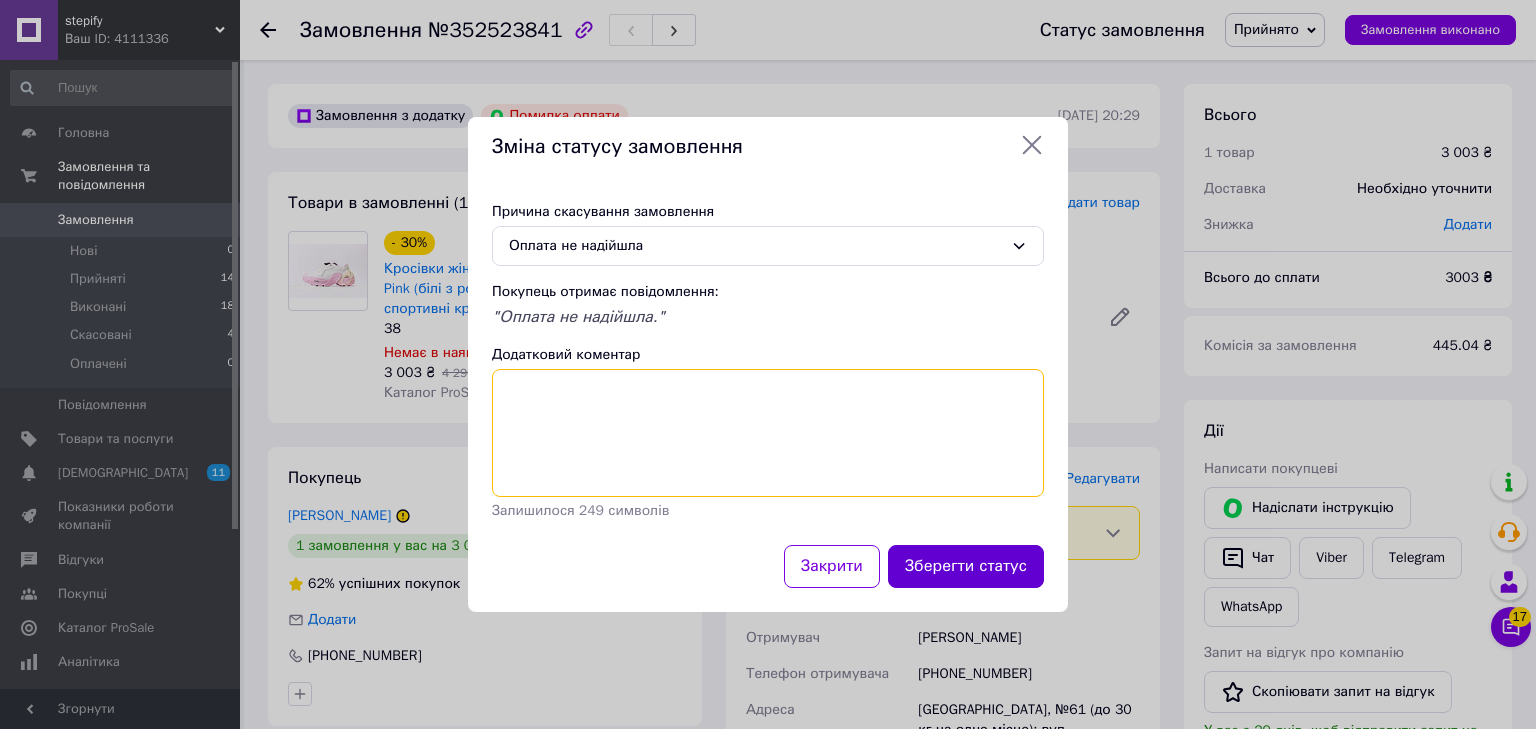 type 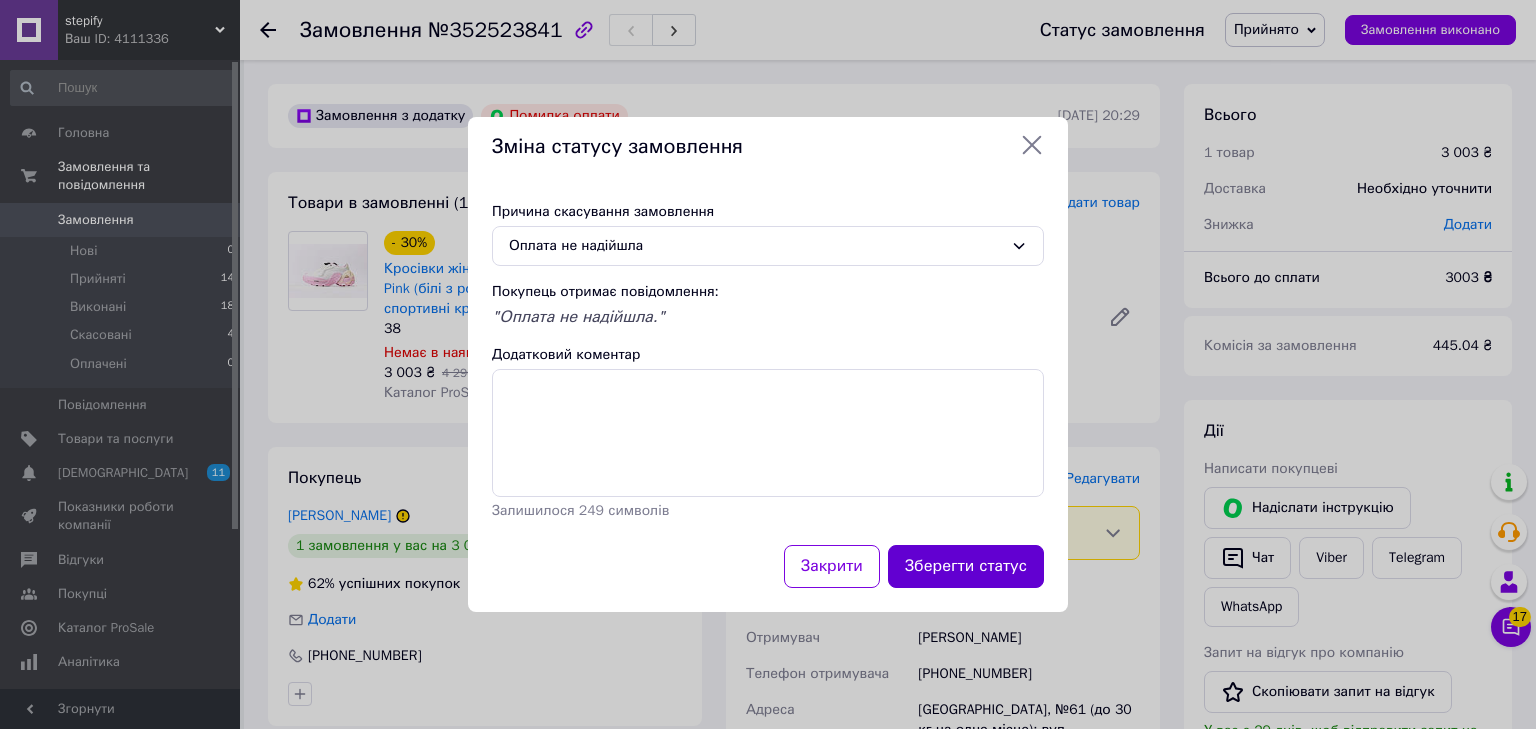 click on "Зберегти статус" at bounding box center (966, 566) 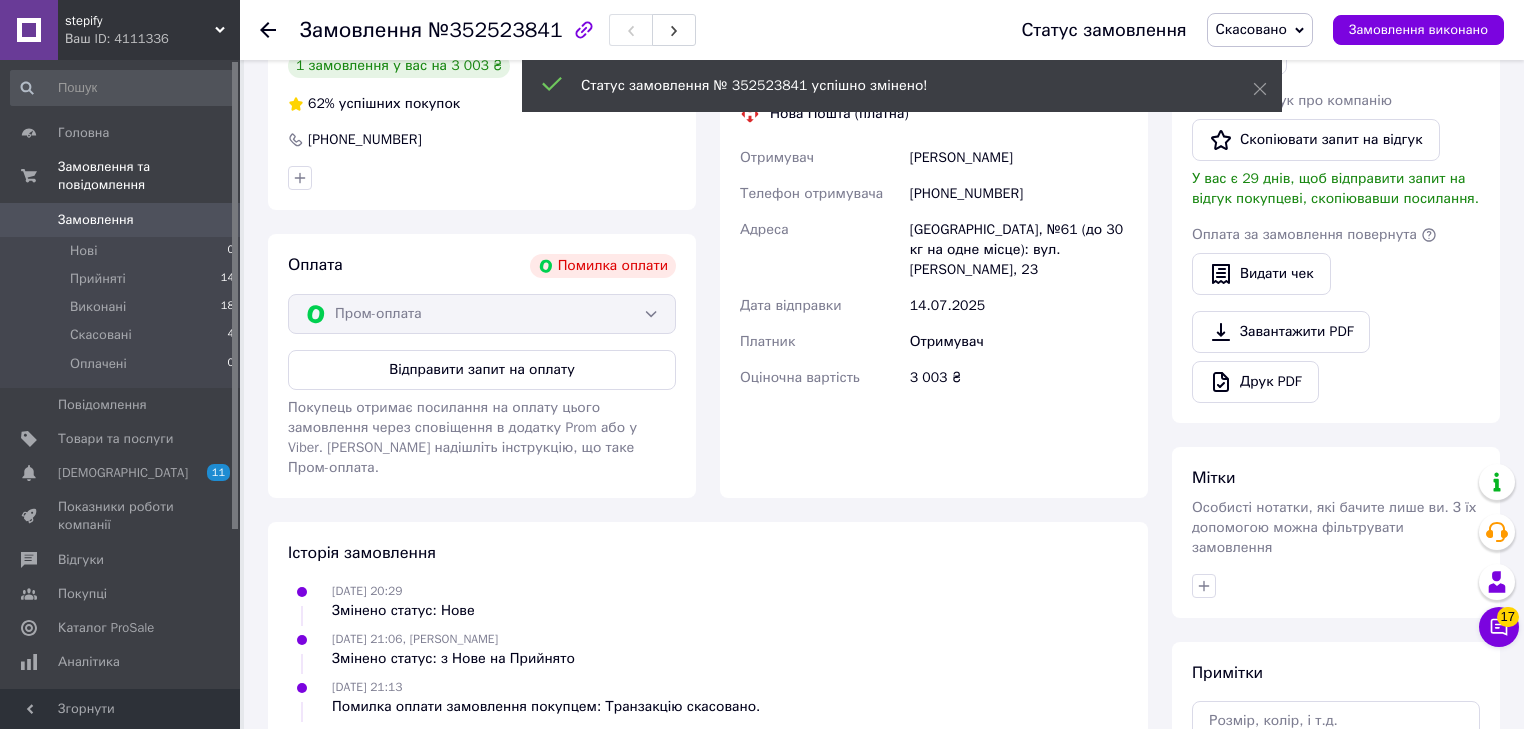 scroll, scrollTop: 681, scrollLeft: 0, axis: vertical 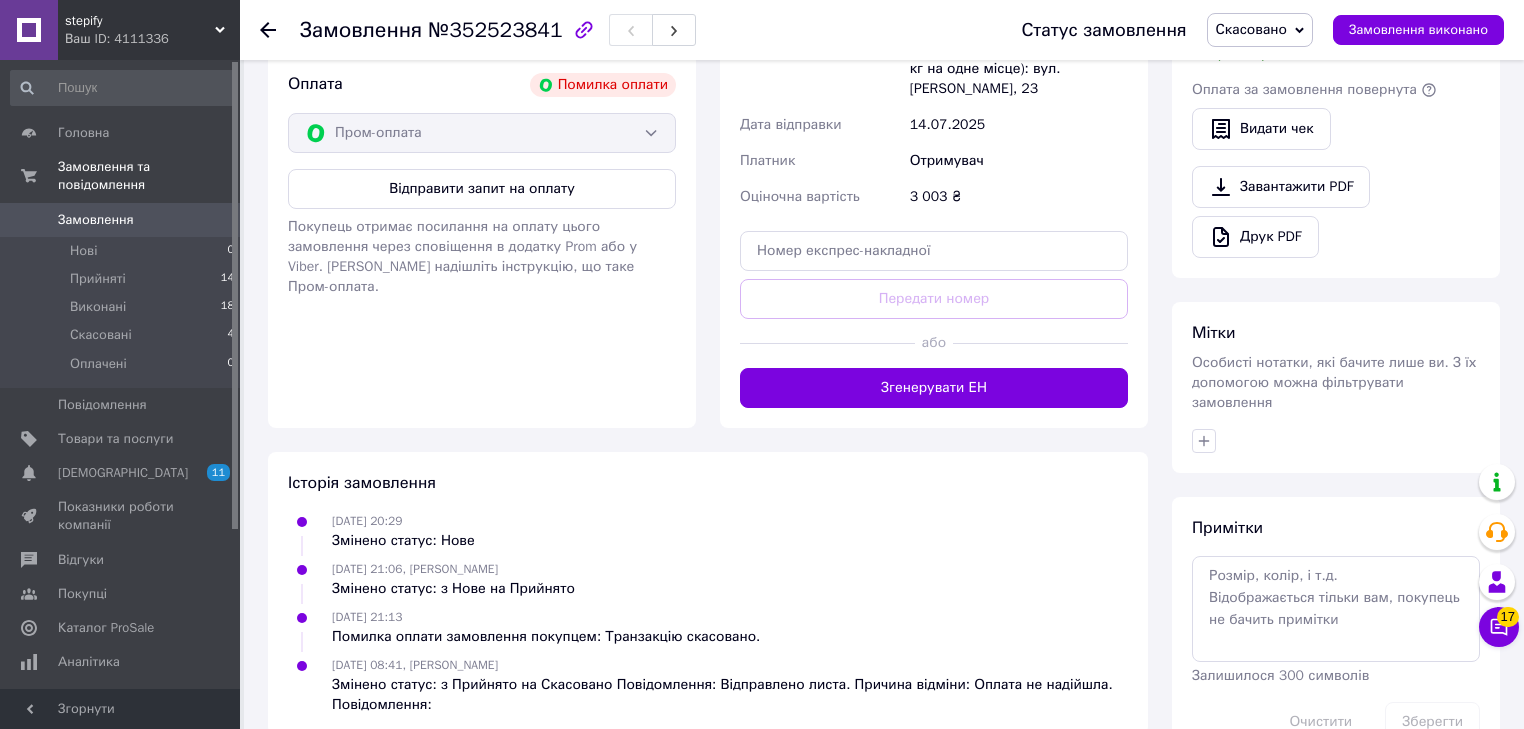 click on "Ваш ID: 4111336" at bounding box center (152, 39) 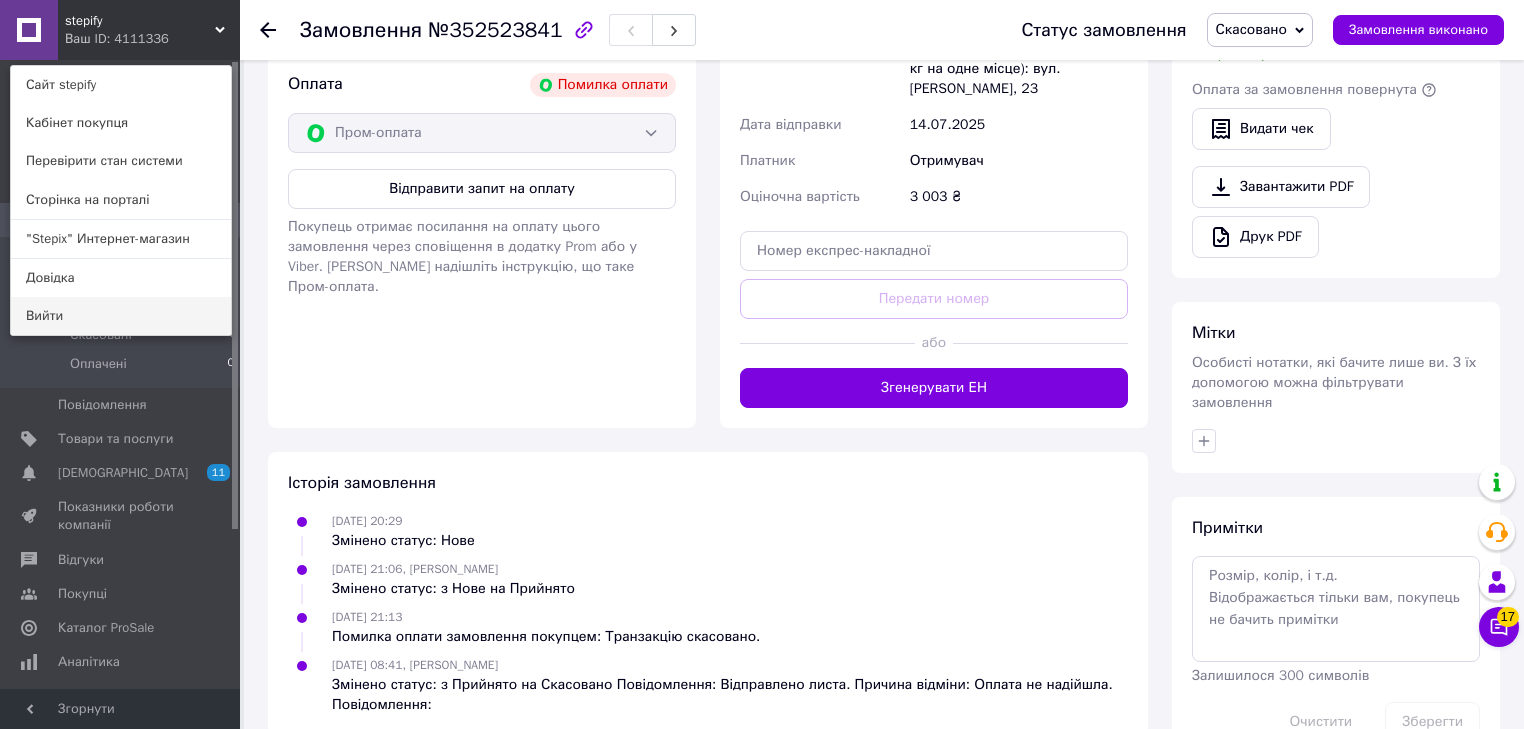 click on "Вийти" at bounding box center (121, 316) 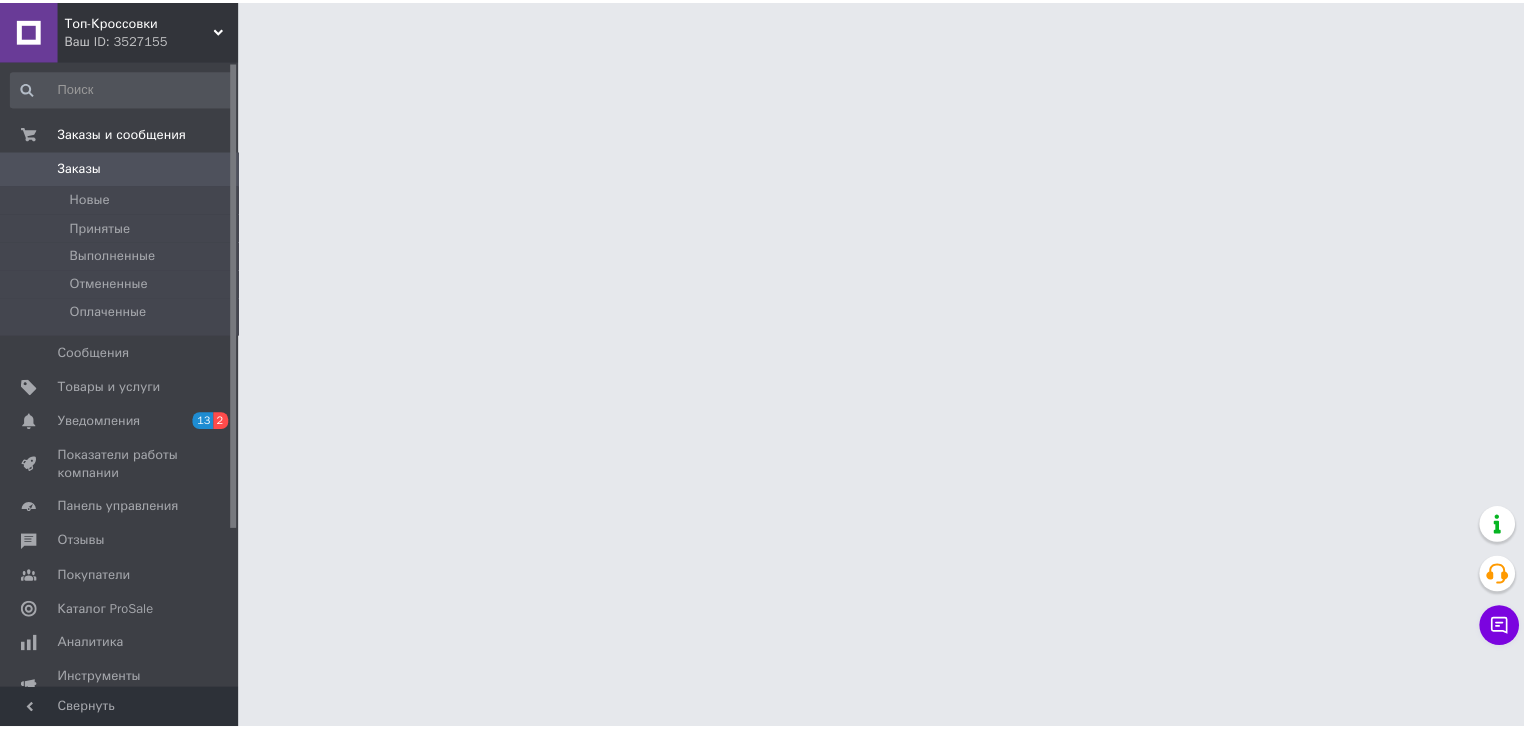 scroll, scrollTop: 0, scrollLeft: 0, axis: both 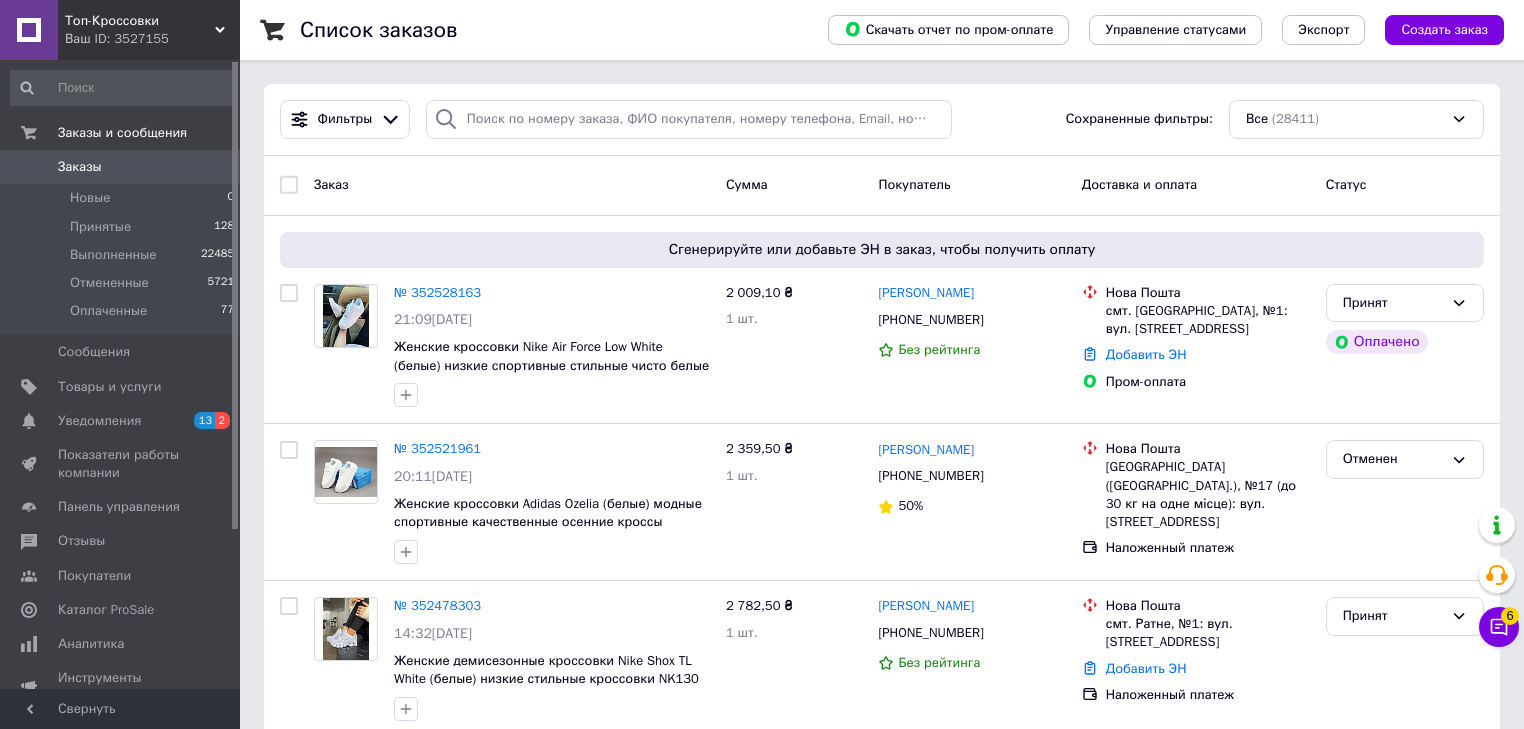 click on "Ваш ID: 3527155" at bounding box center (152, 39) 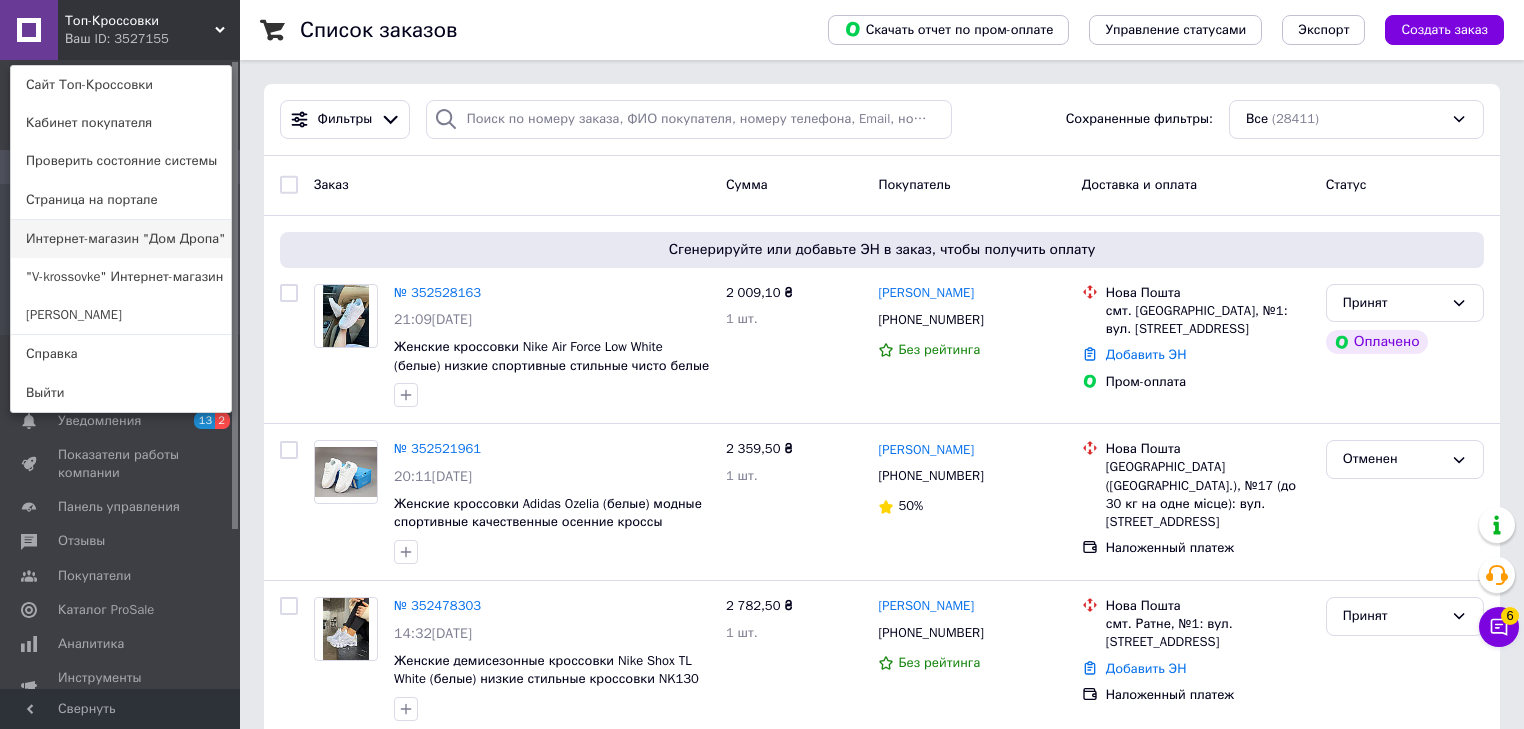 click on "Интернет-магазин "Дом Дропа"" at bounding box center (121, 239) 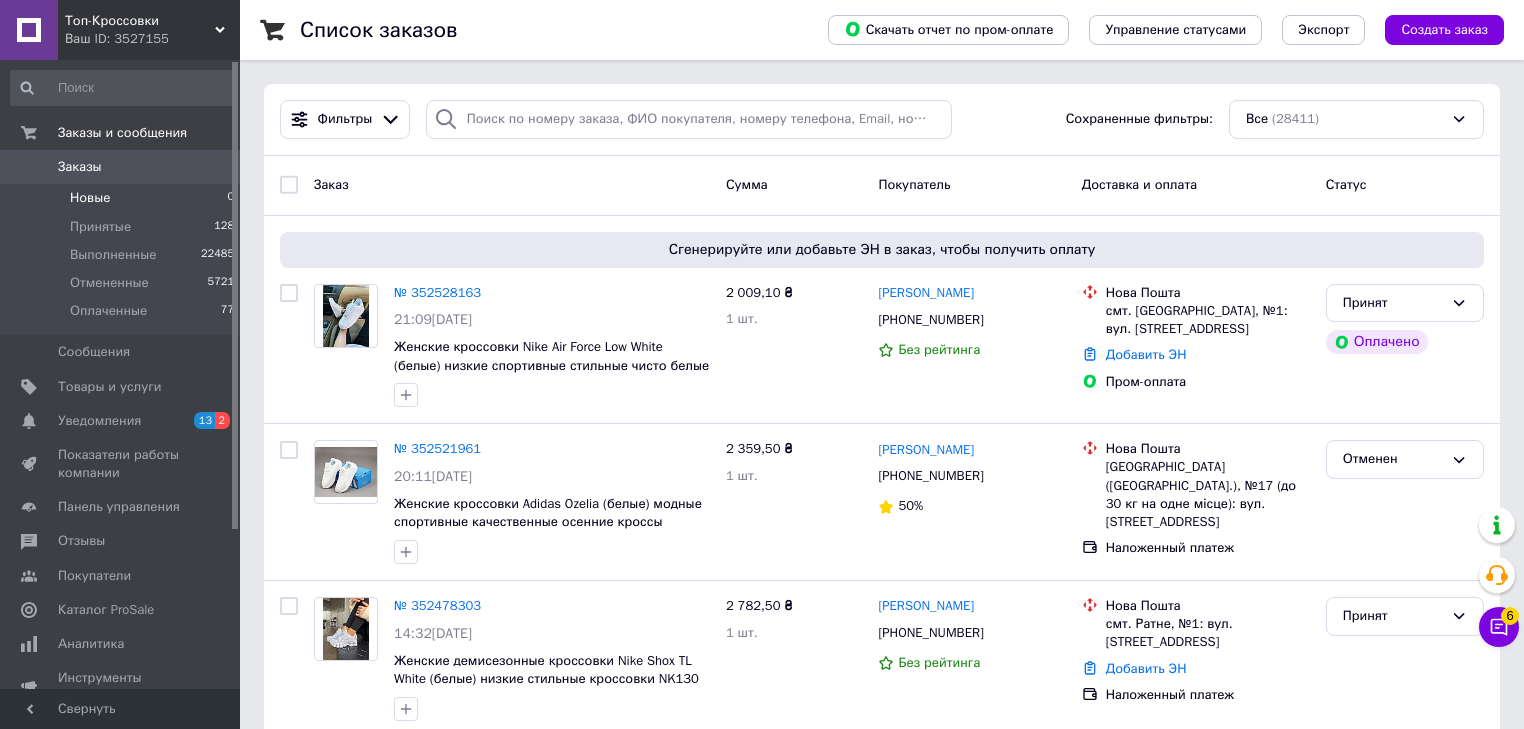 drag, startPoint x: 160, startPoint y: 231, endPoint x: 164, endPoint y: 208, distance: 23.345236 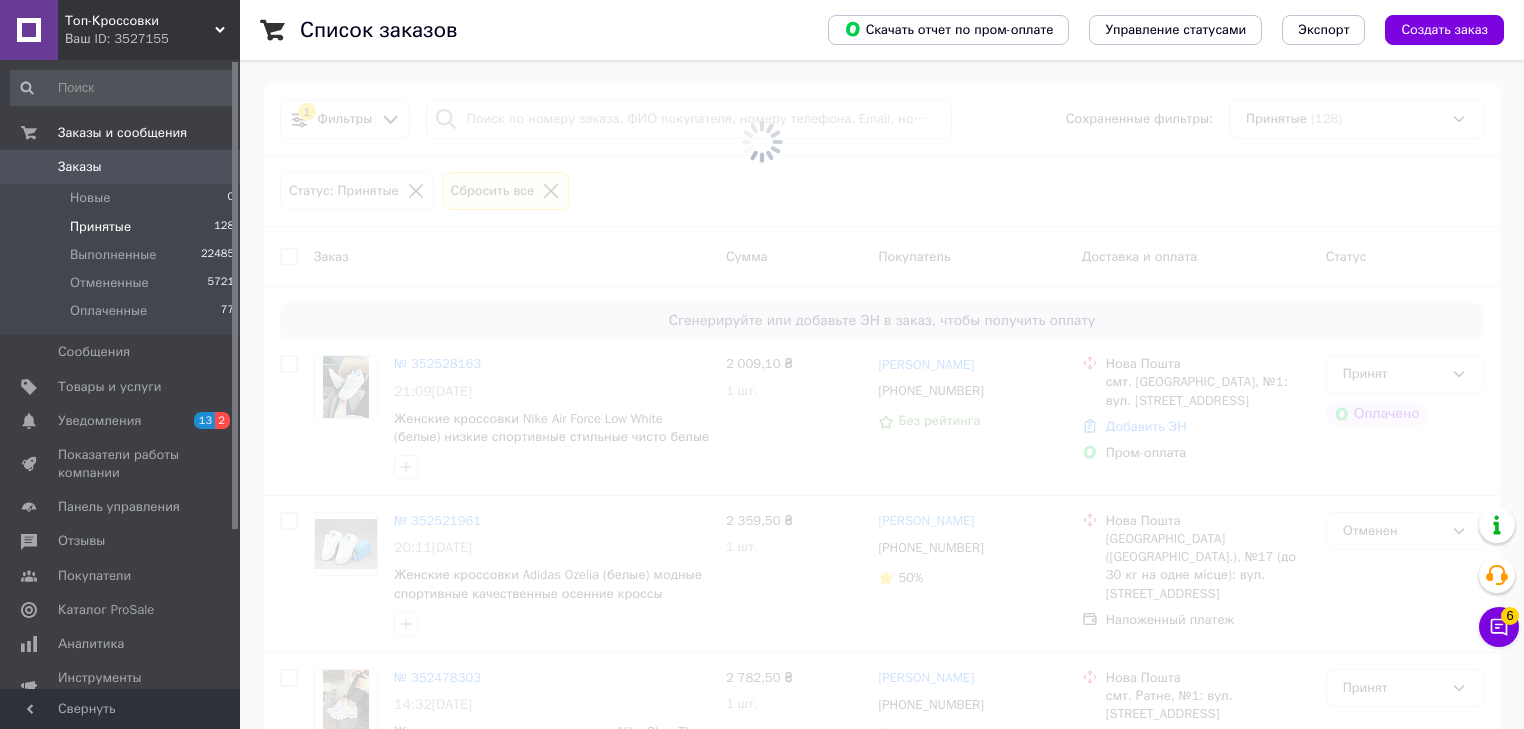 click on "Ваш ID: 3527155" at bounding box center [152, 39] 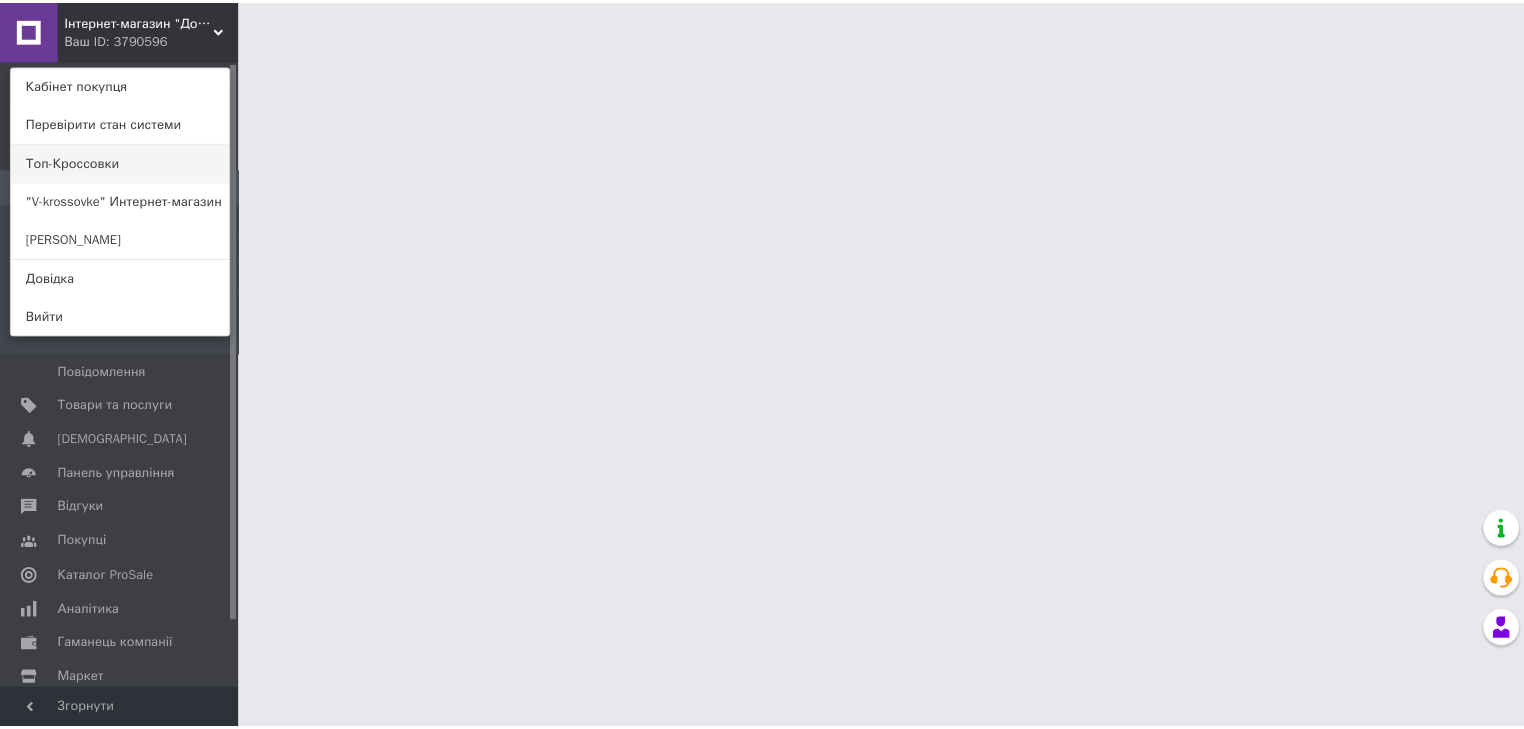 scroll, scrollTop: 0, scrollLeft: 0, axis: both 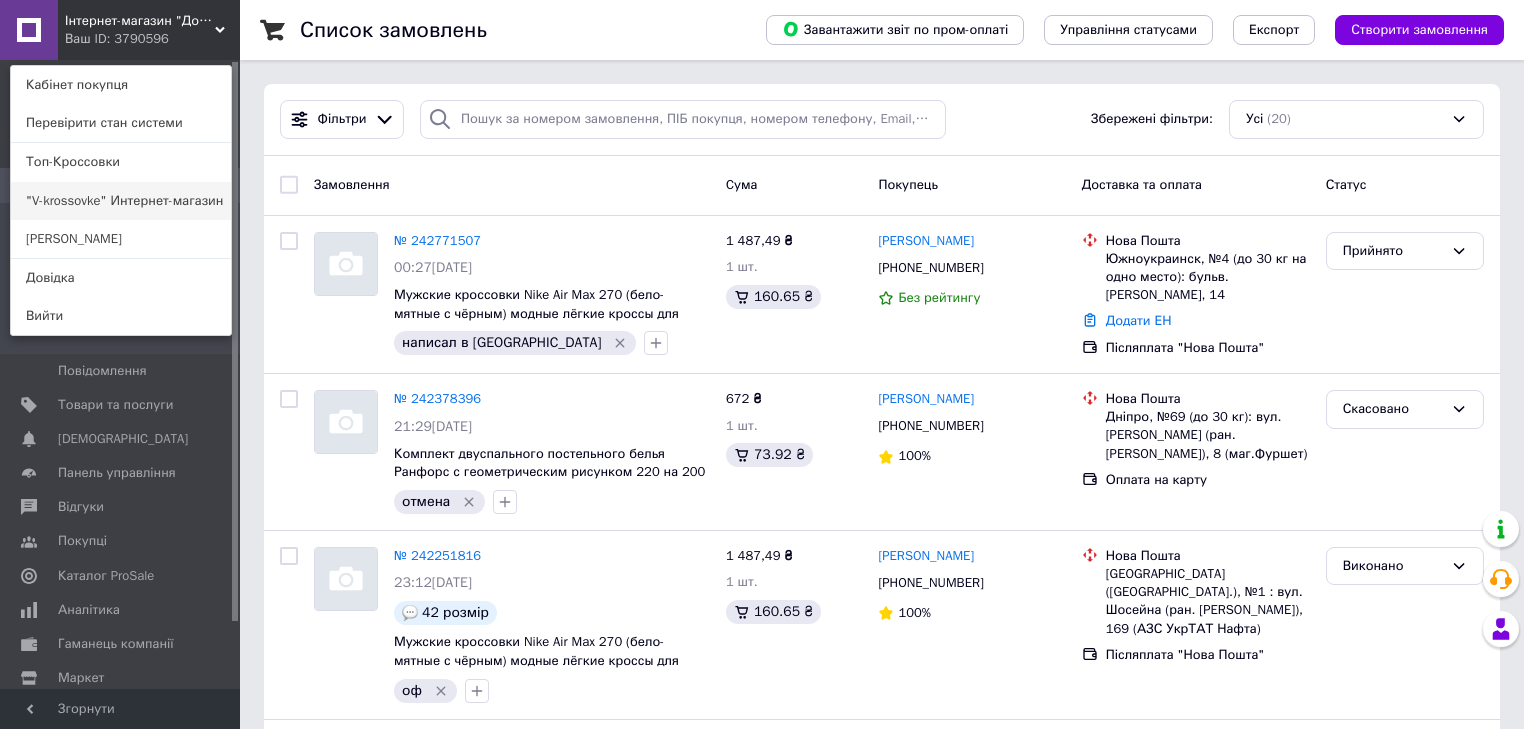click on ""V-krossovke" Интернет-магазин" at bounding box center [121, 201] 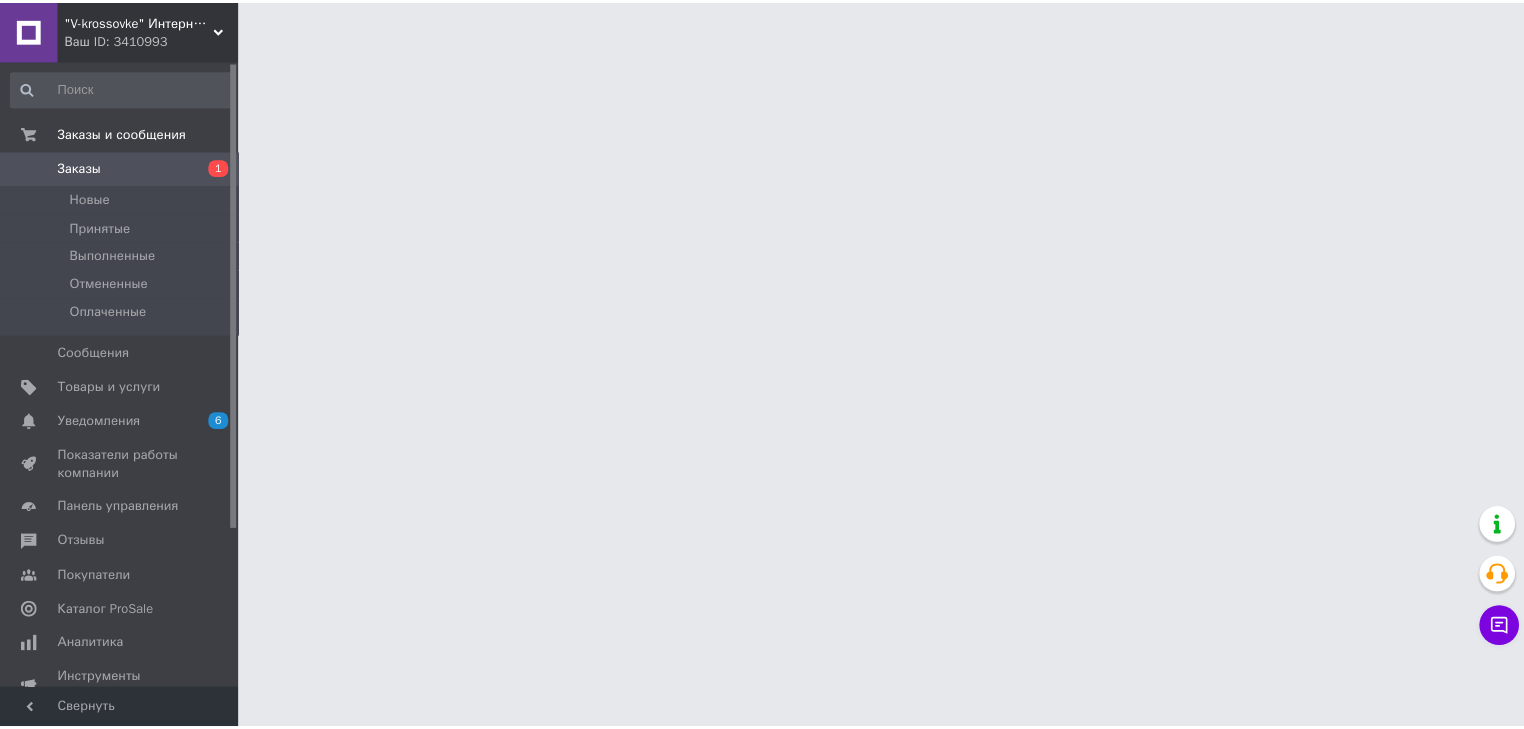 scroll, scrollTop: 0, scrollLeft: 0, axis: both 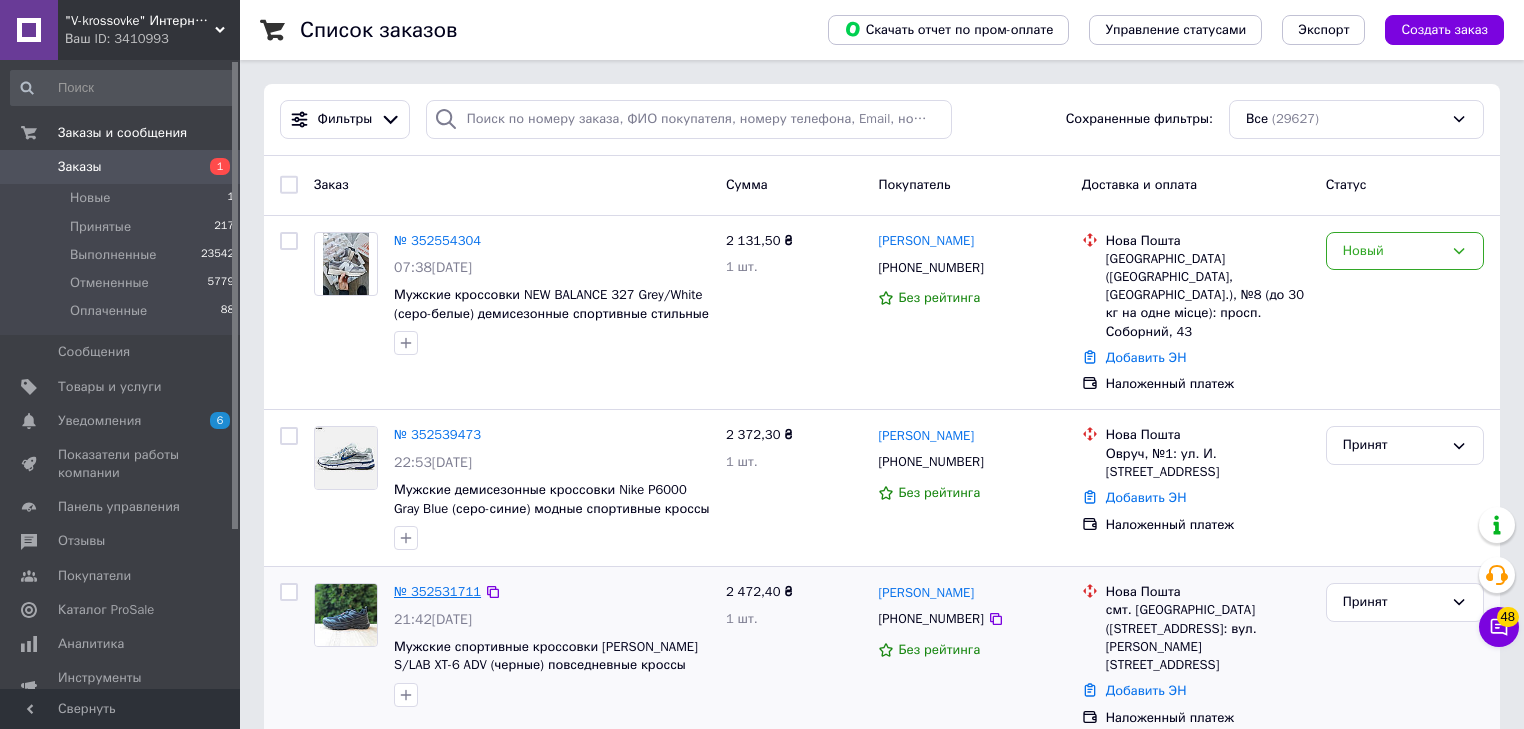 click on "№ 352531711" at bounding box center (437, 591) 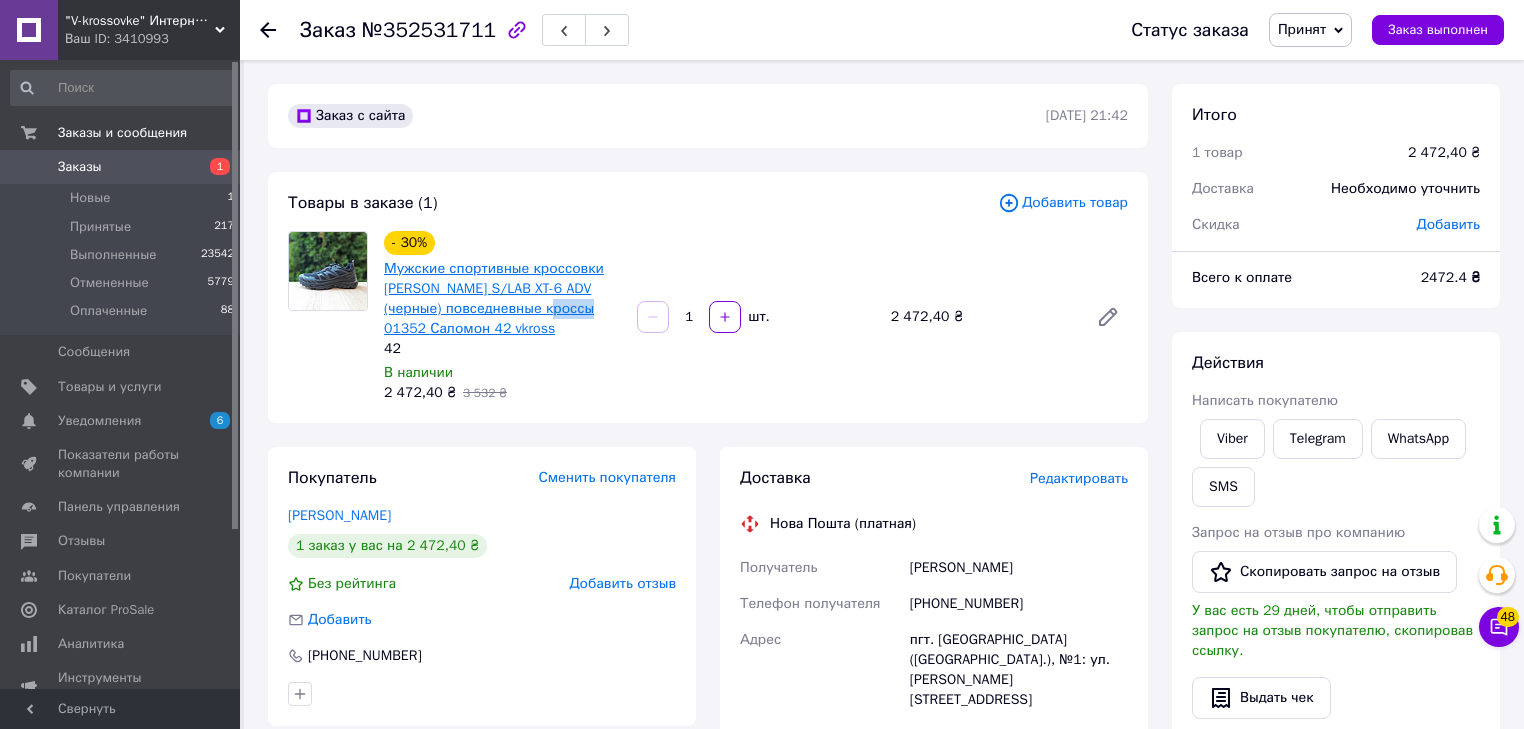 drag, startPoint x: 578, startPoint y: 306, endPoint x: 534, endPoint y: 311, distance: 44.28318 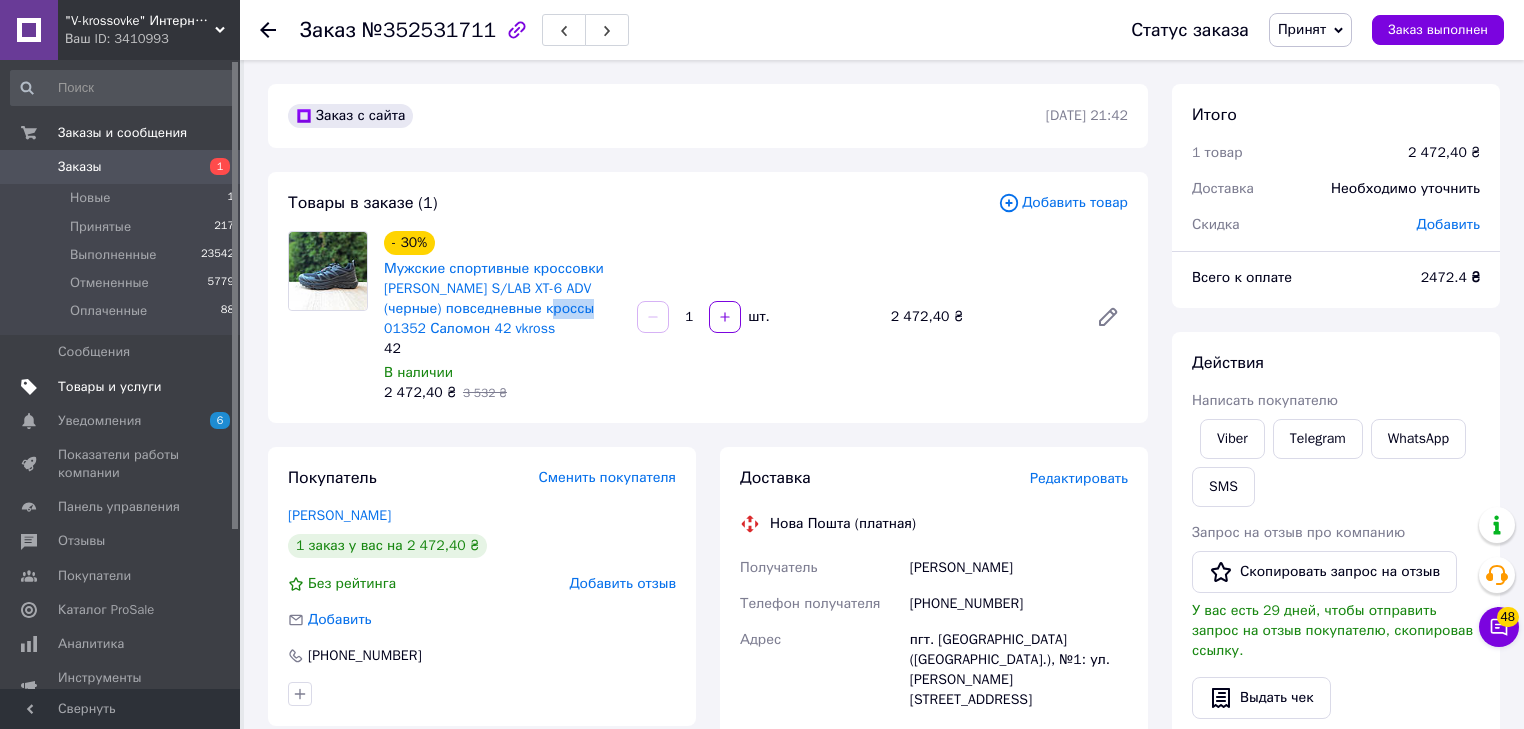 click on "Товары и услуги" at bounding box center (110, 387) 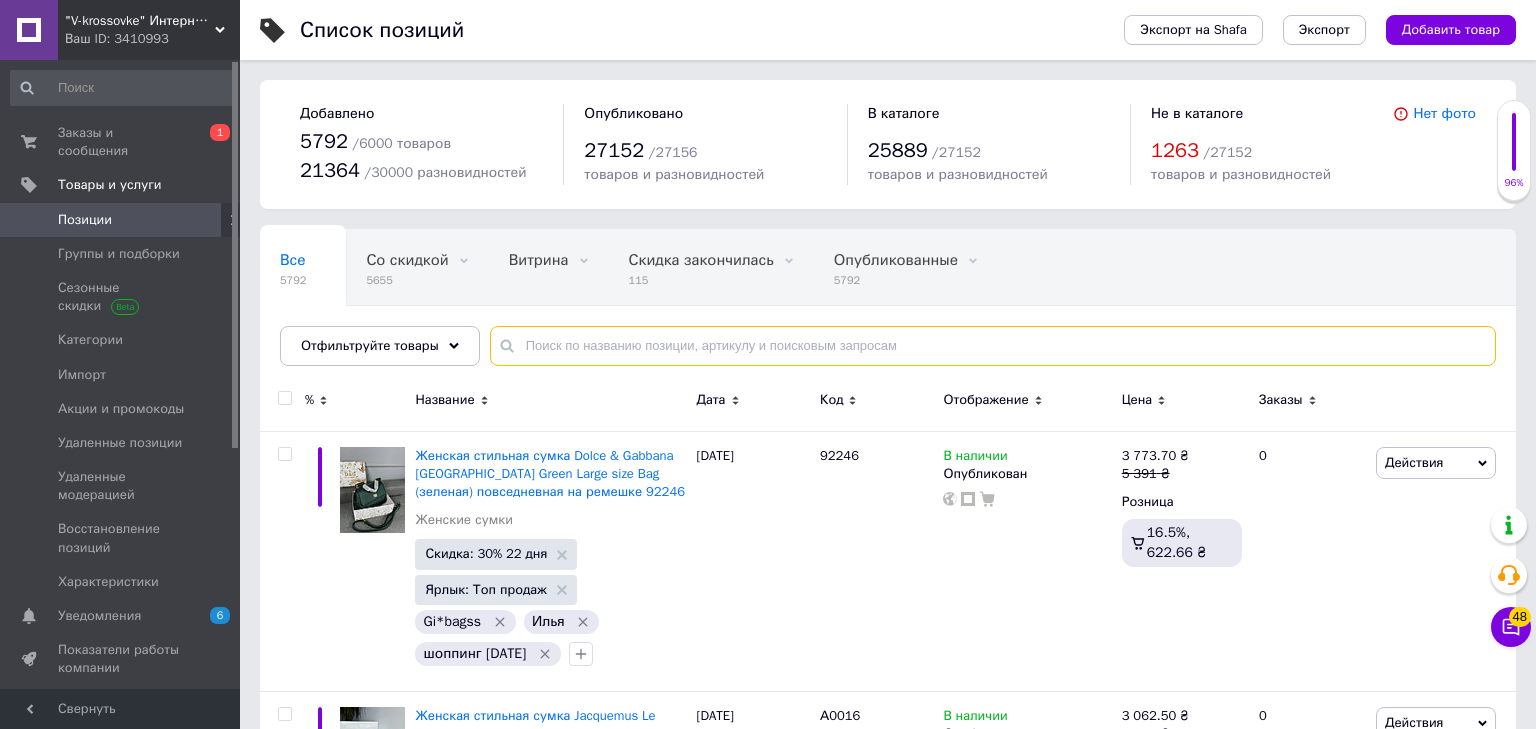 click at bounding box center (993, 346) 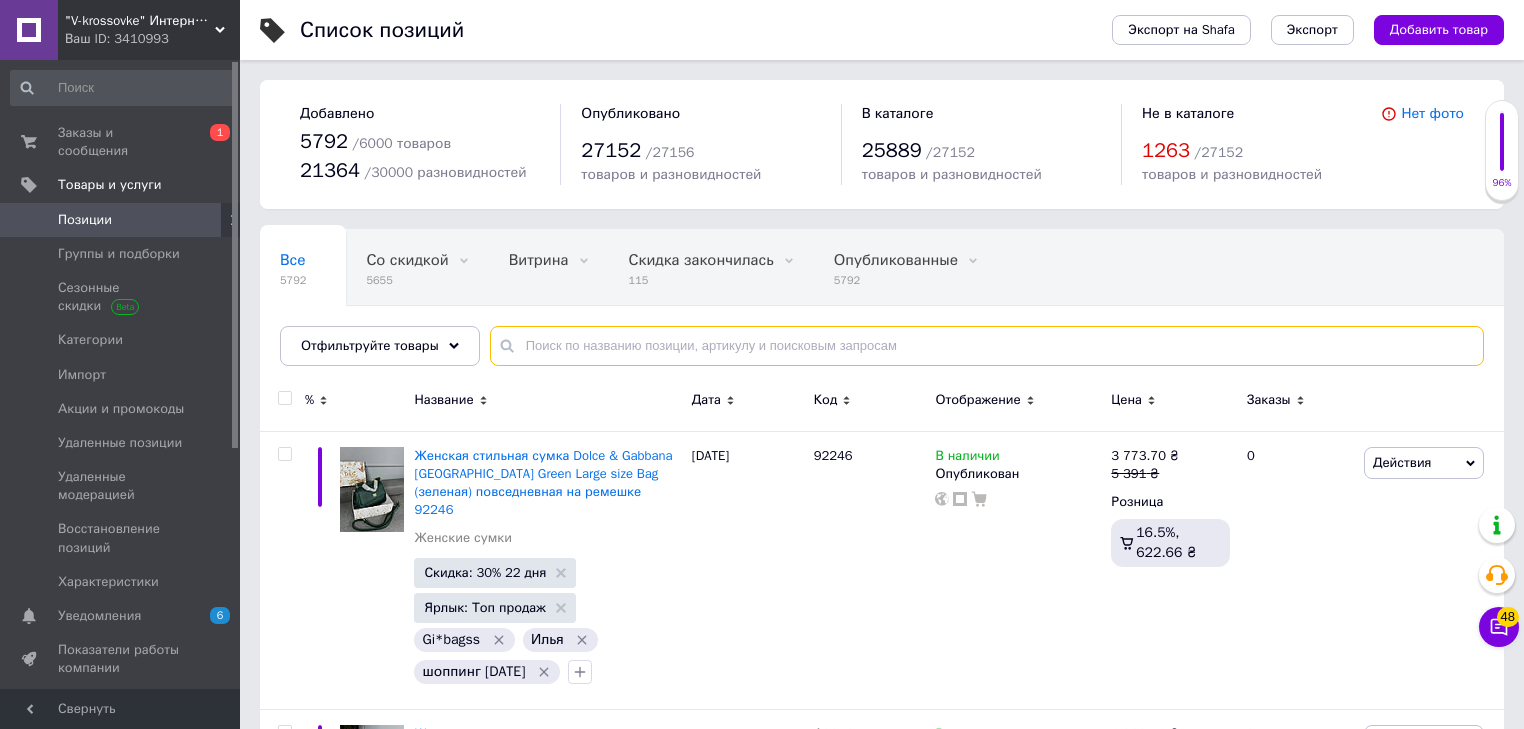 paste on "01352" 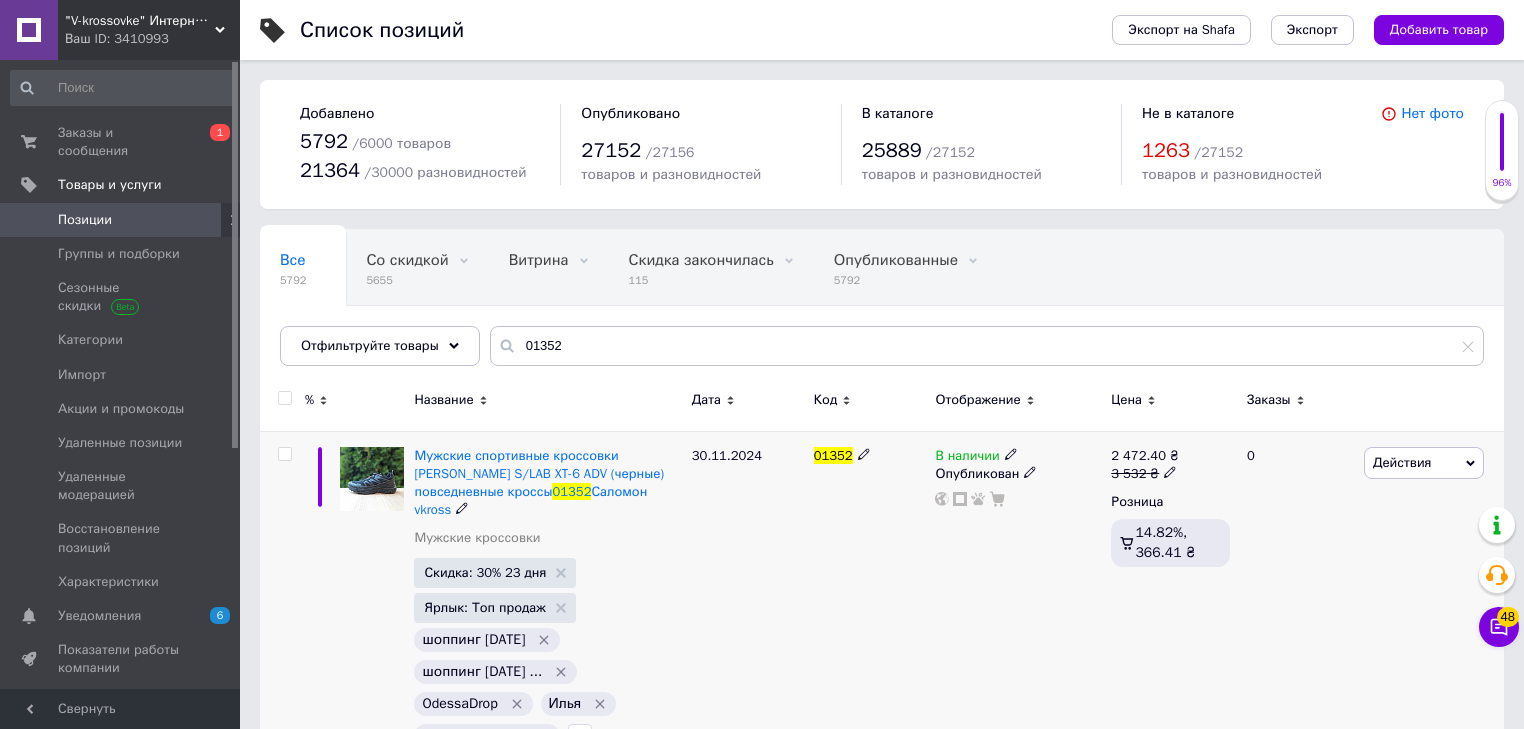 click on "01352" at bounding box center [833, 455] 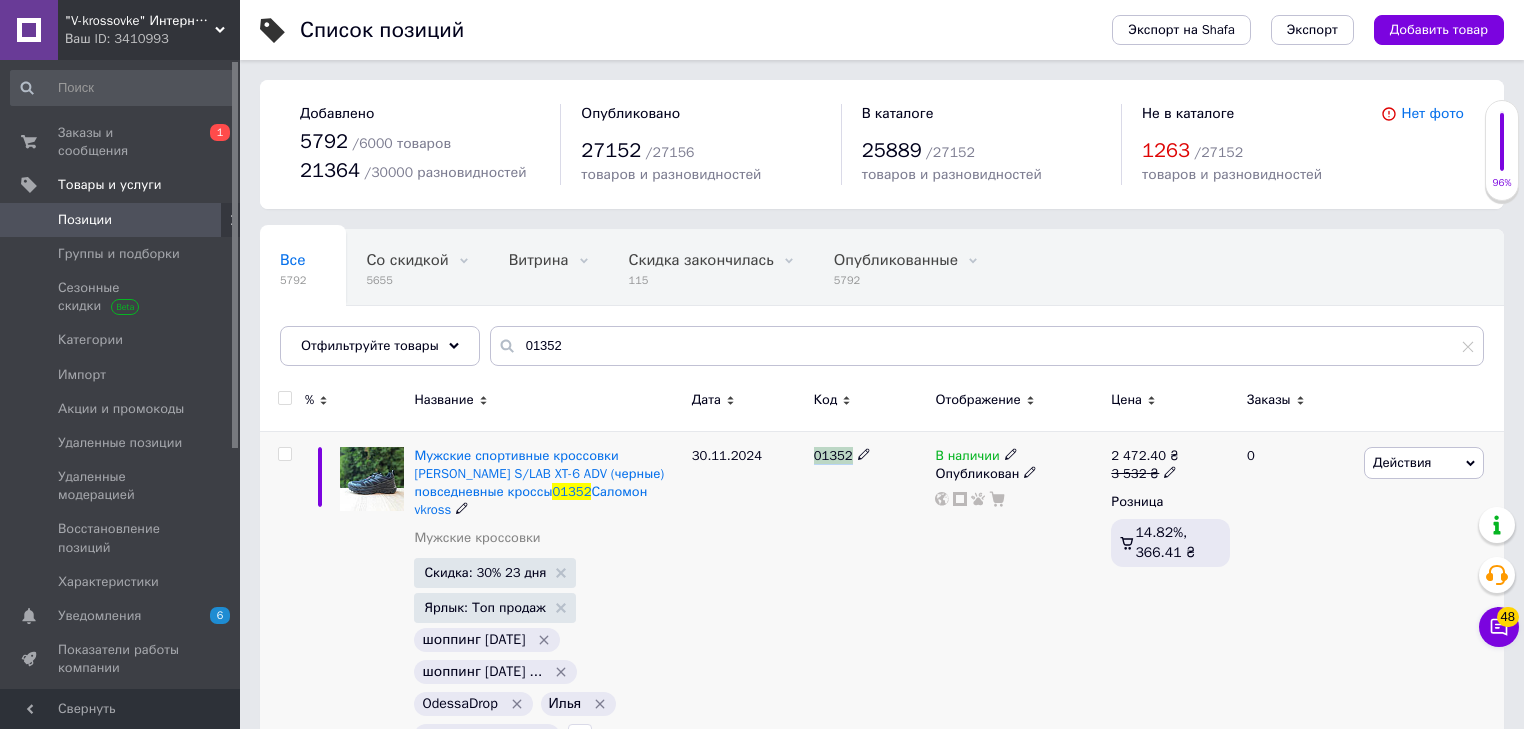 click on "01352" at bounding box center [833, 455] 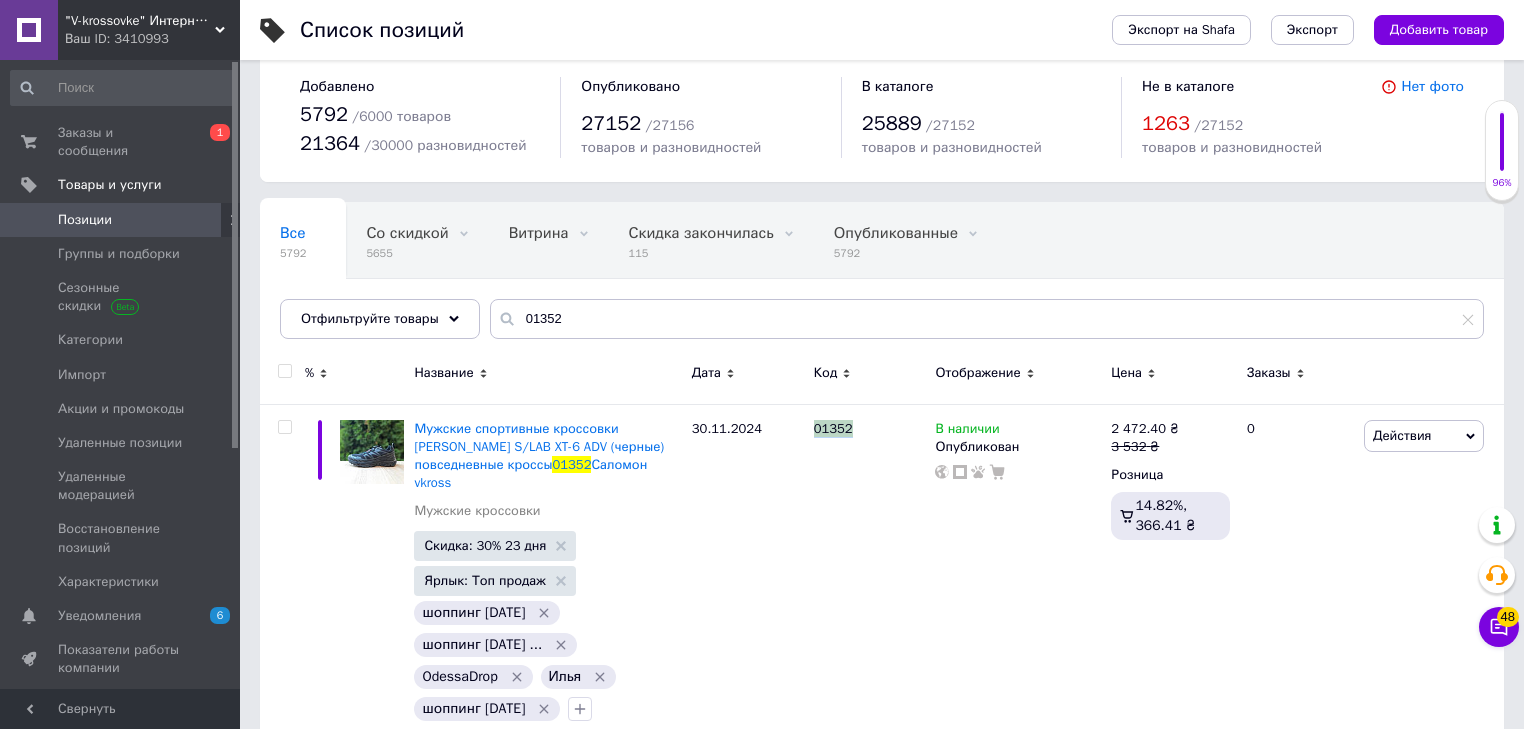 scroll, scrollTop: 64, scrollLeft: 0, axis: vertical 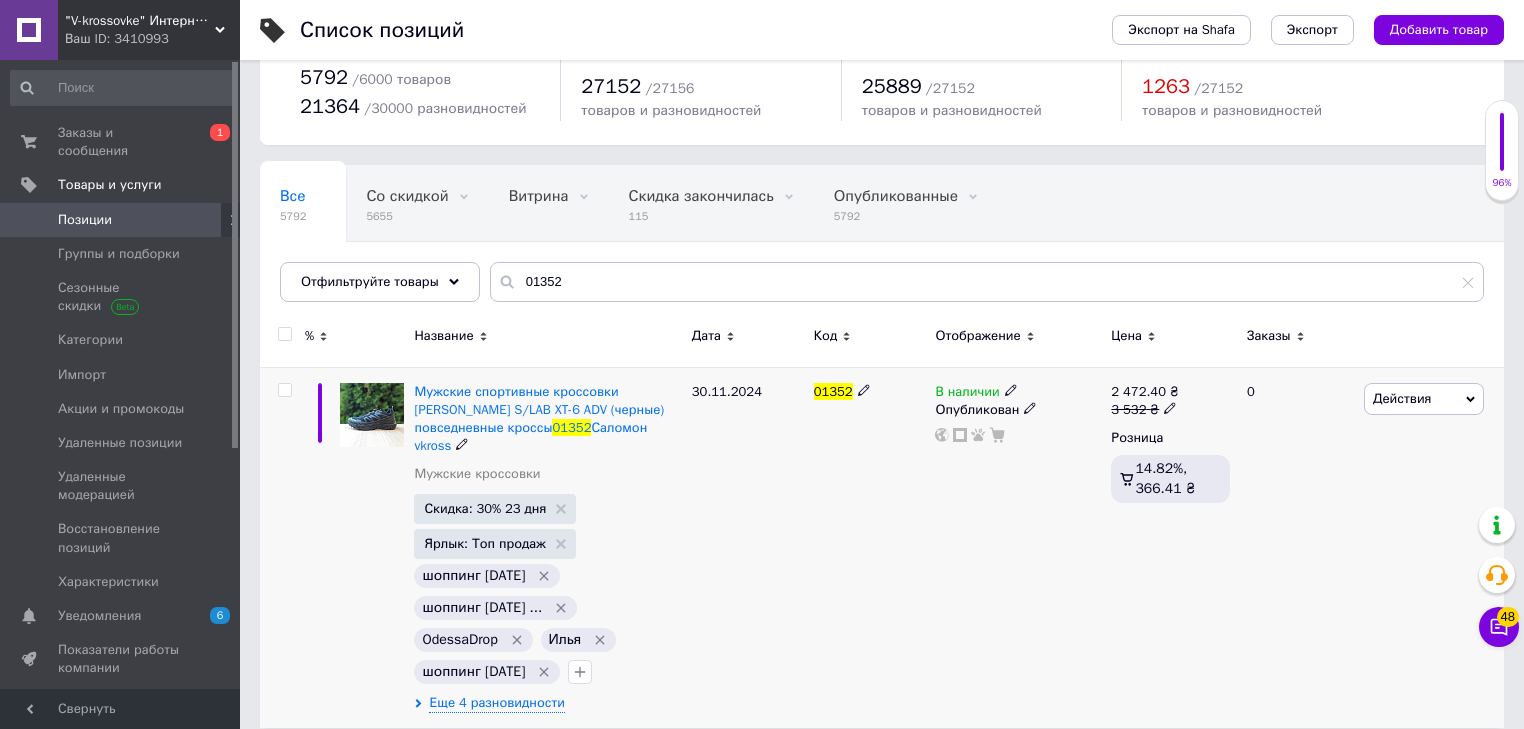 click on "В наличии Опубликован" at bounding box center [1018, 547] 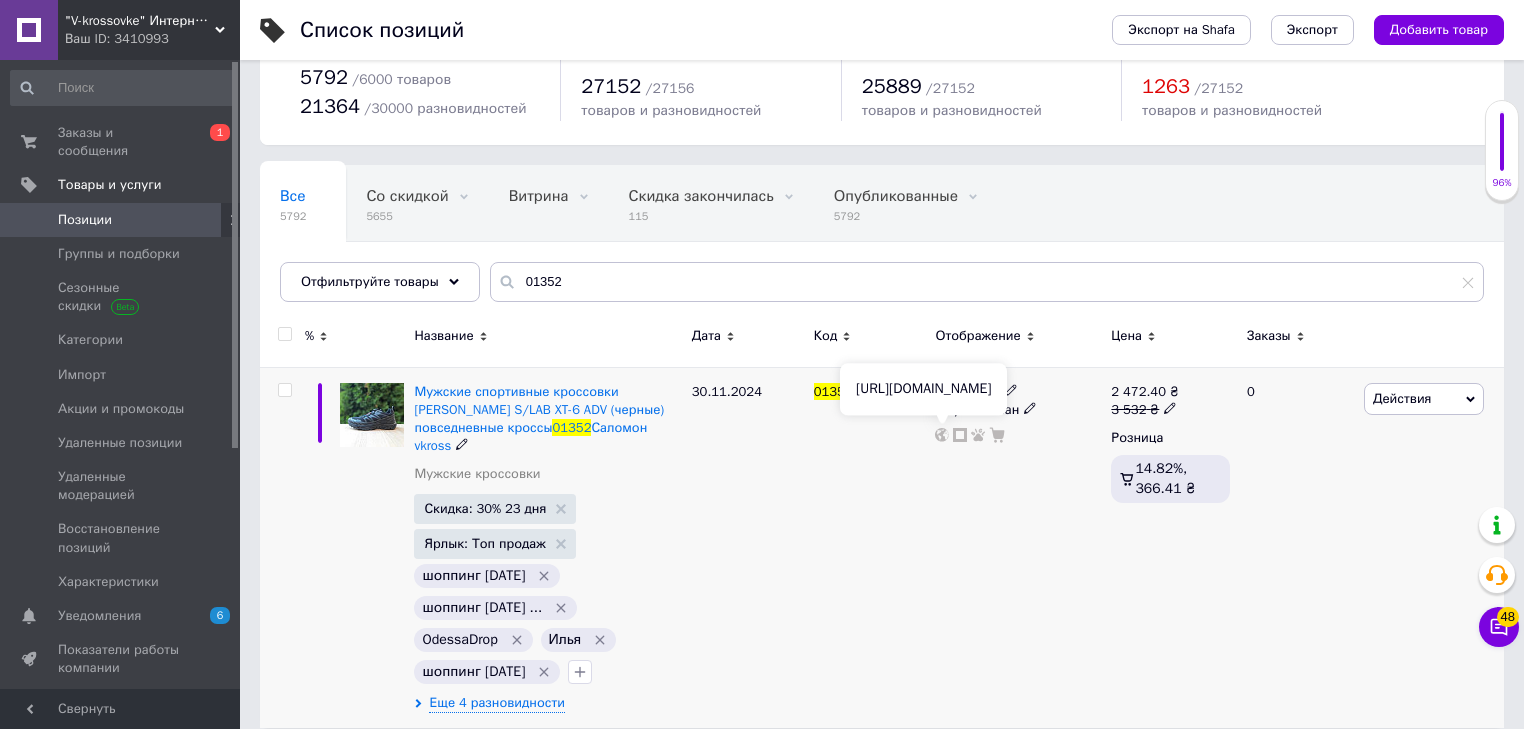 click 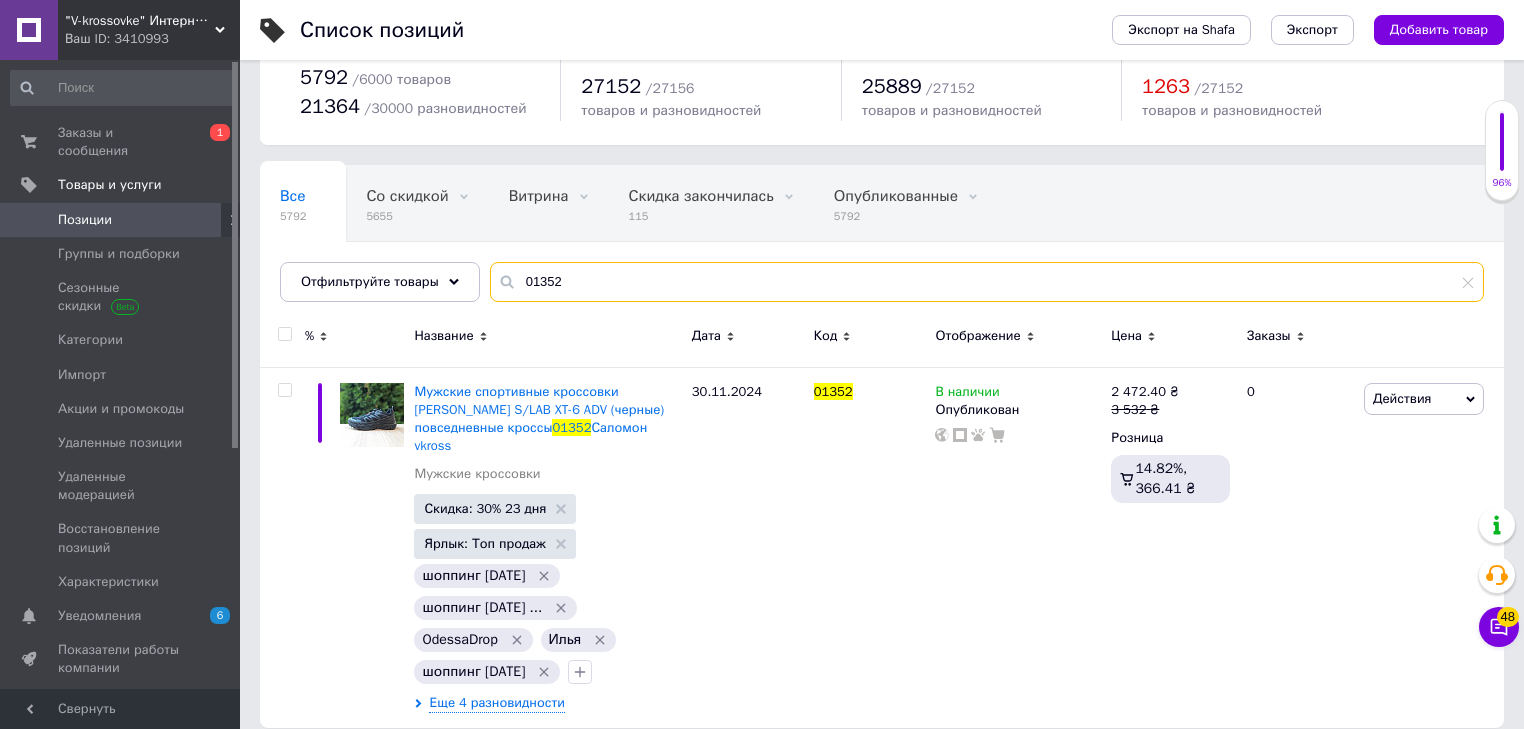 click on "01352" at bounding box center [987, 282] 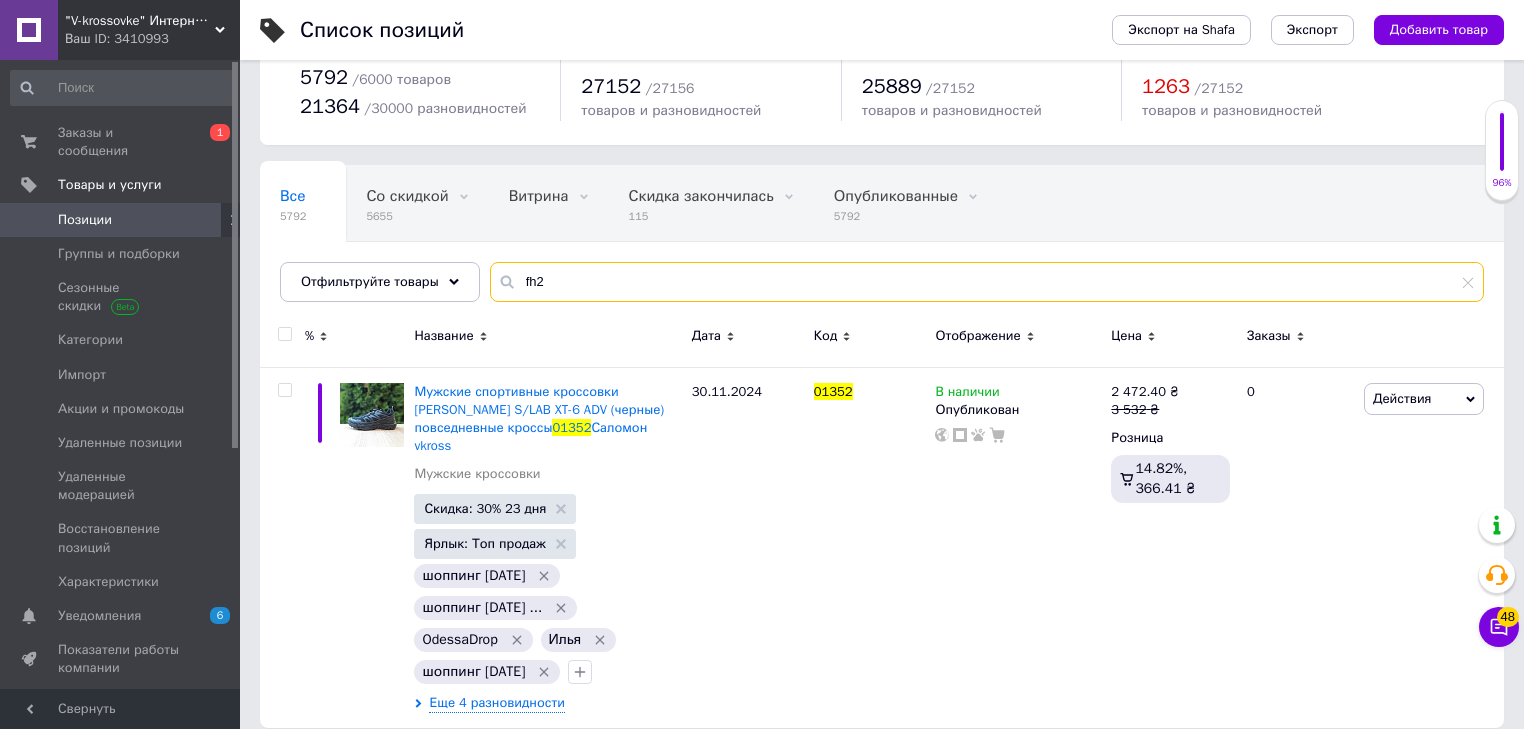 type on "fh2" 